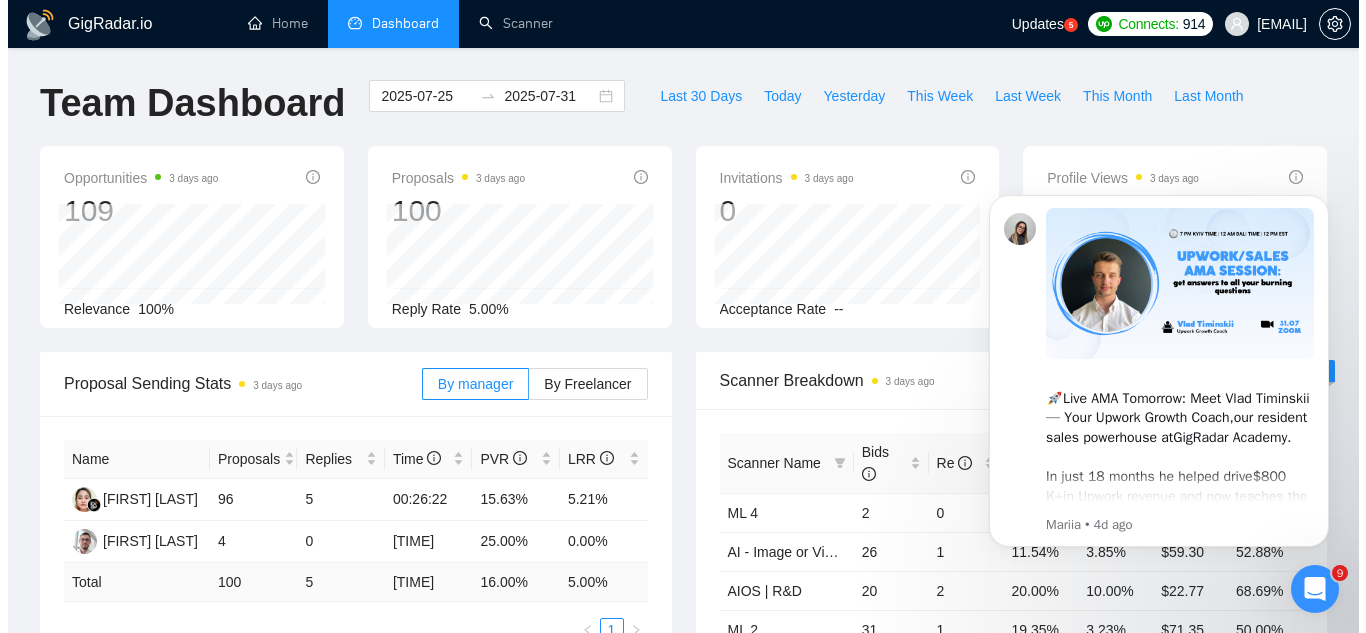 scroll, scrollTop: 0, scrollLeft: 0, axis: both 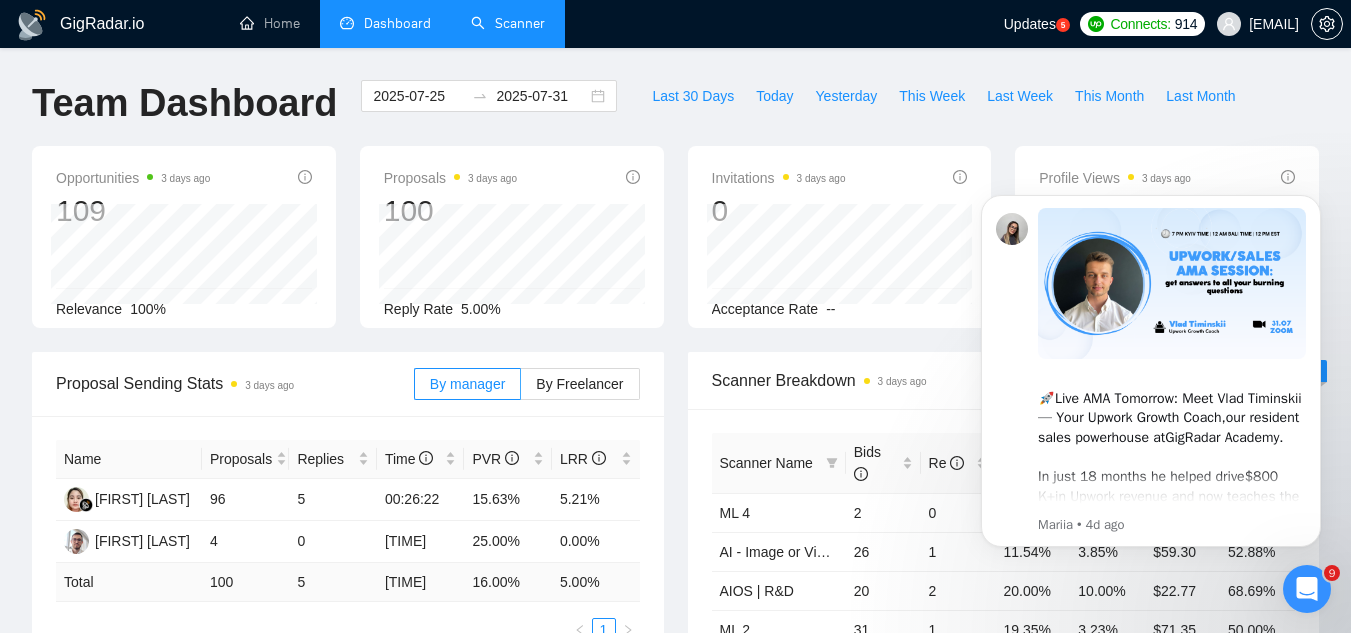 click on "Scanner" at bounding box center (508, 23) 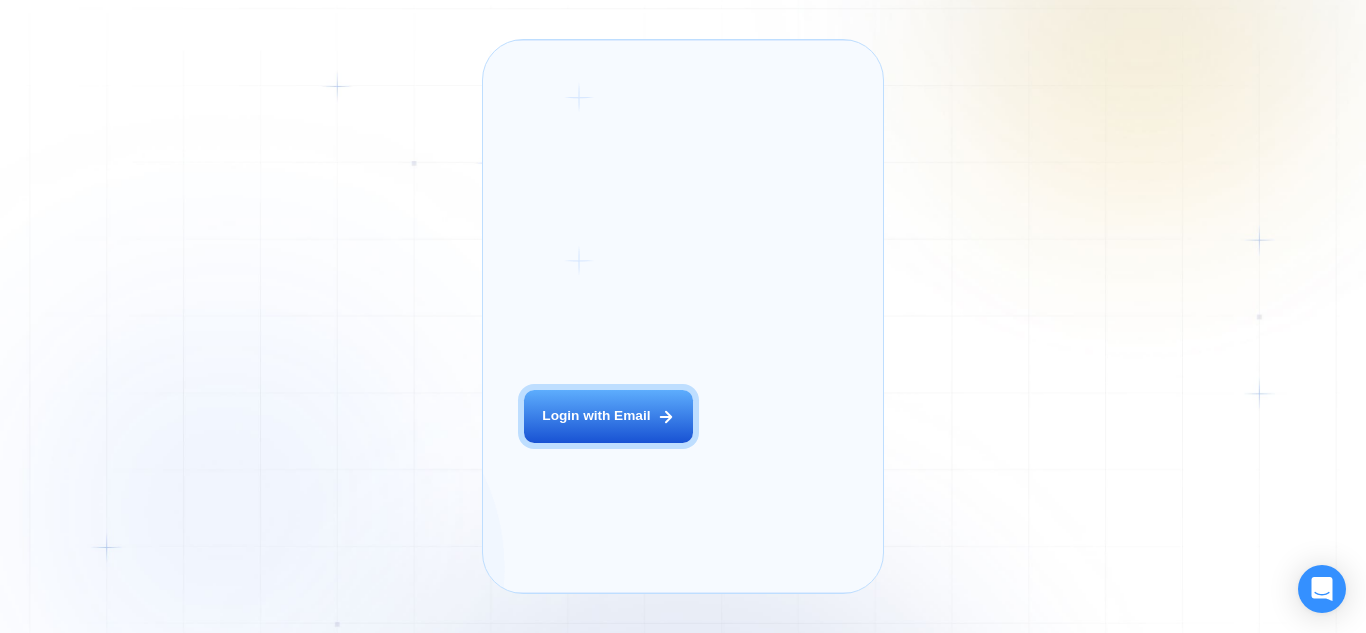 scroll, scrollTop: 0, scrollLeft: 0, axis: both 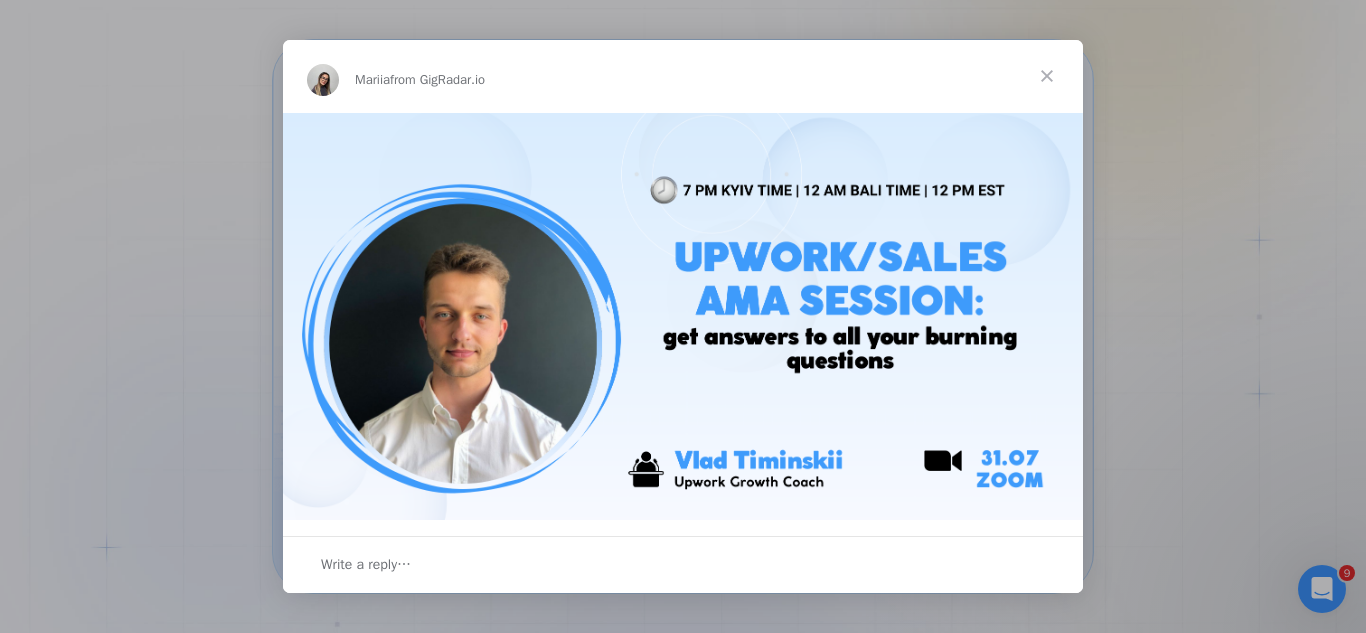 click at bounding box center (1047, 76) 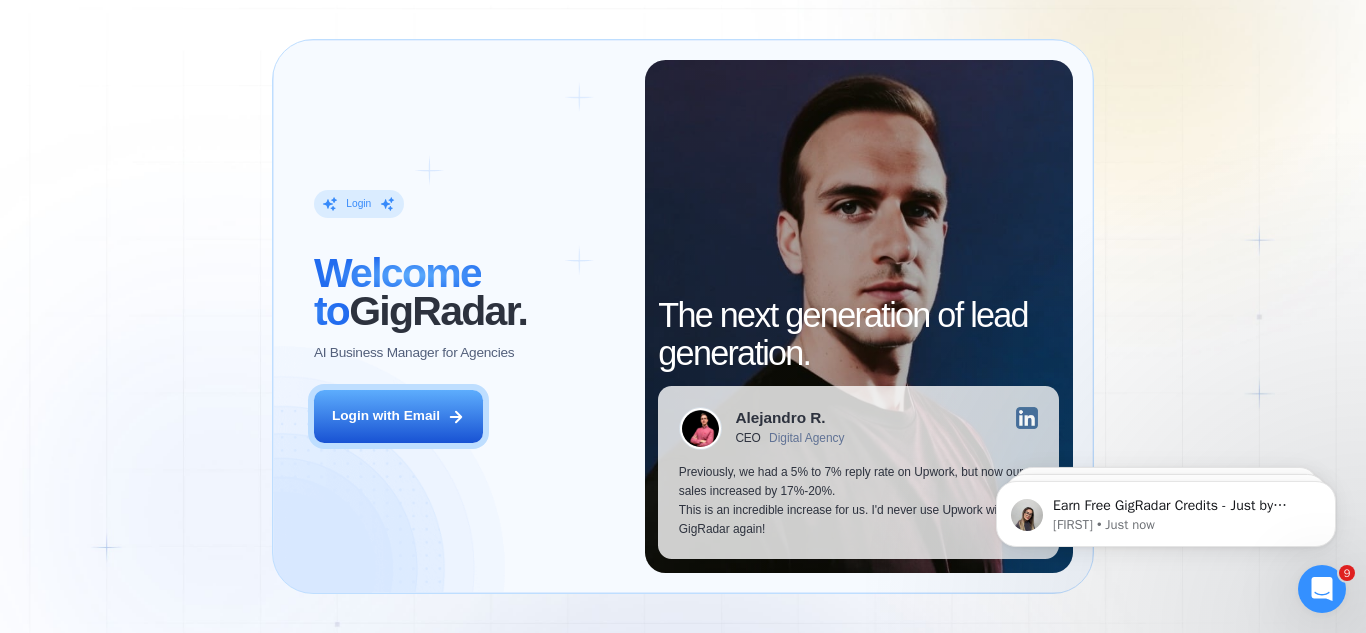scroll, scrollTop: 0, scrollLeft: 0, axis: both 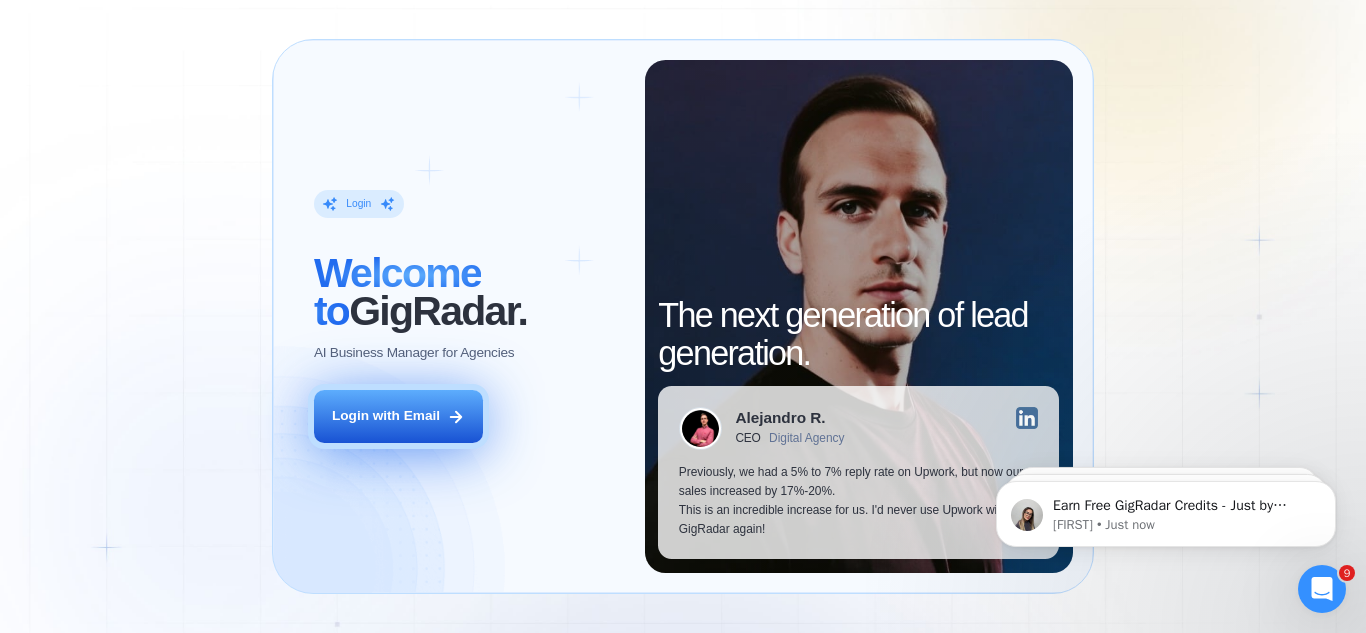 click on "Login with Email" at bounding box center [398, 416] 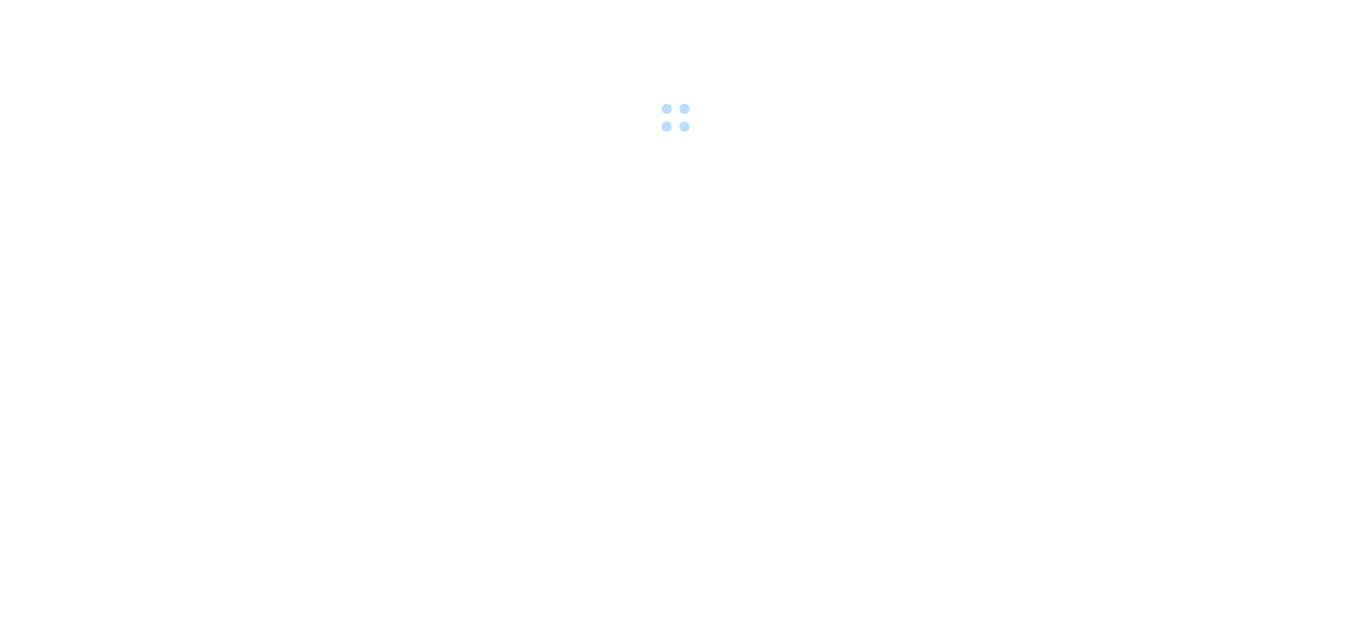 scroll, scrollTop: 0, scrollLeft: 0, axis: both 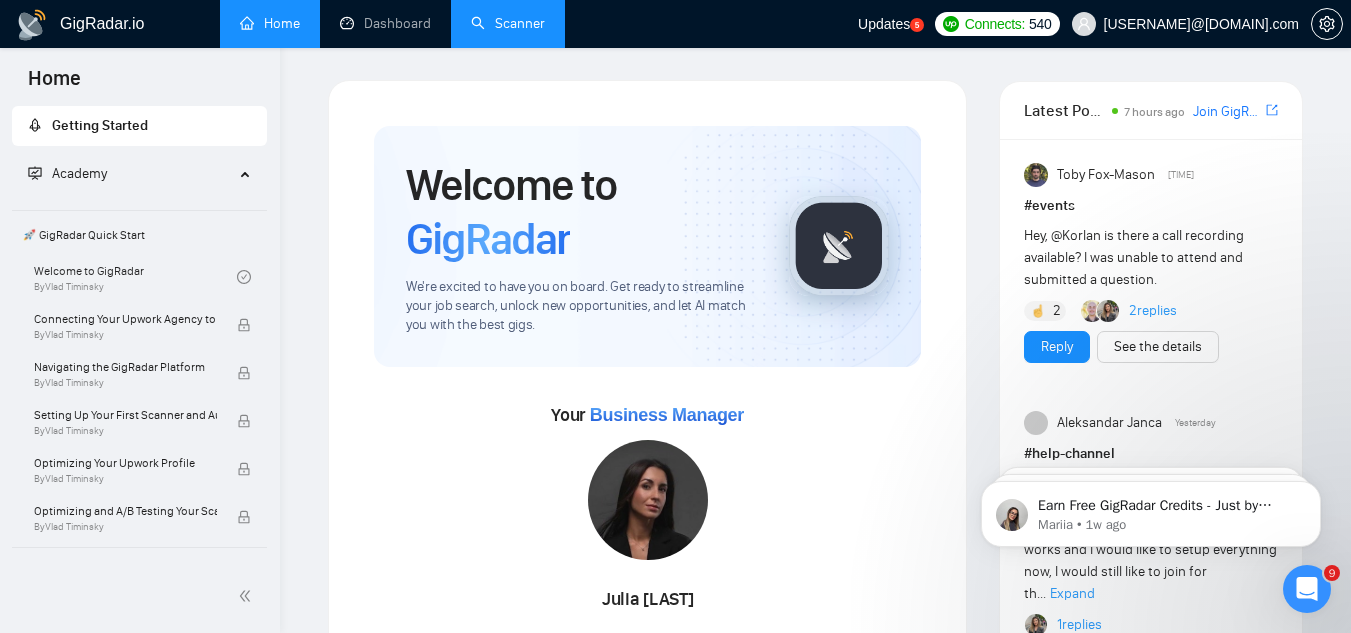 click on "Scanner" at bounding box center (508, 23) 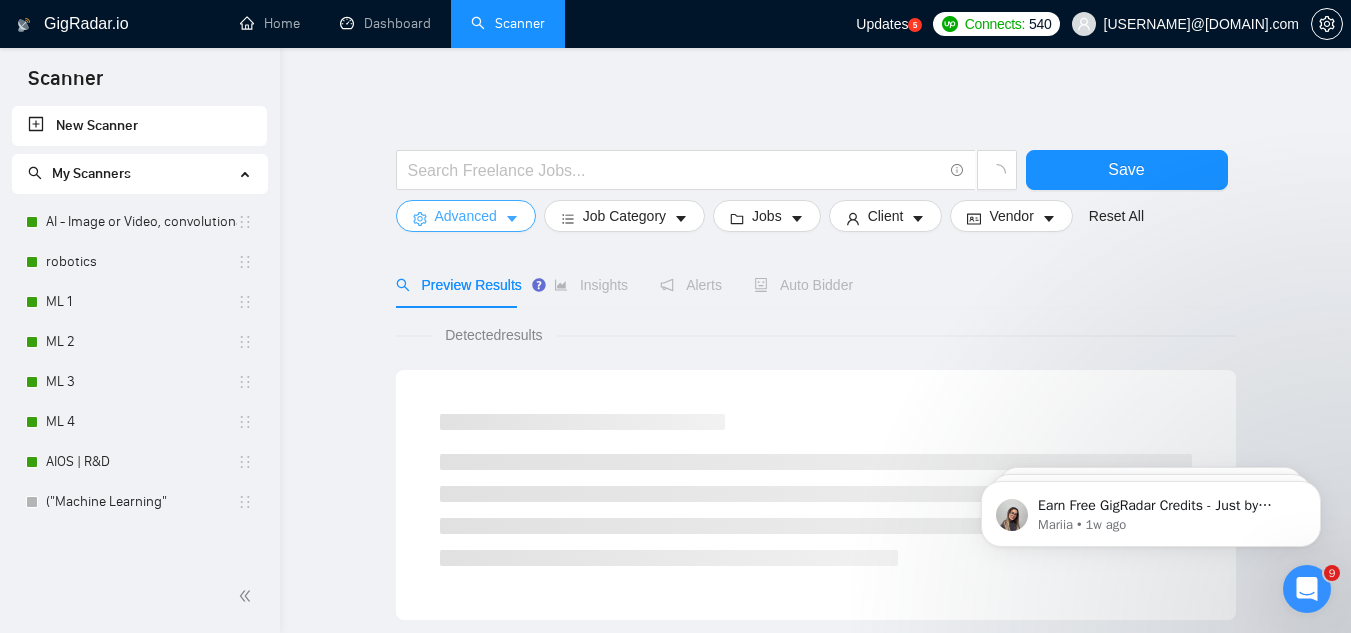 click on "Advanced" at bounding box center [466, 216] 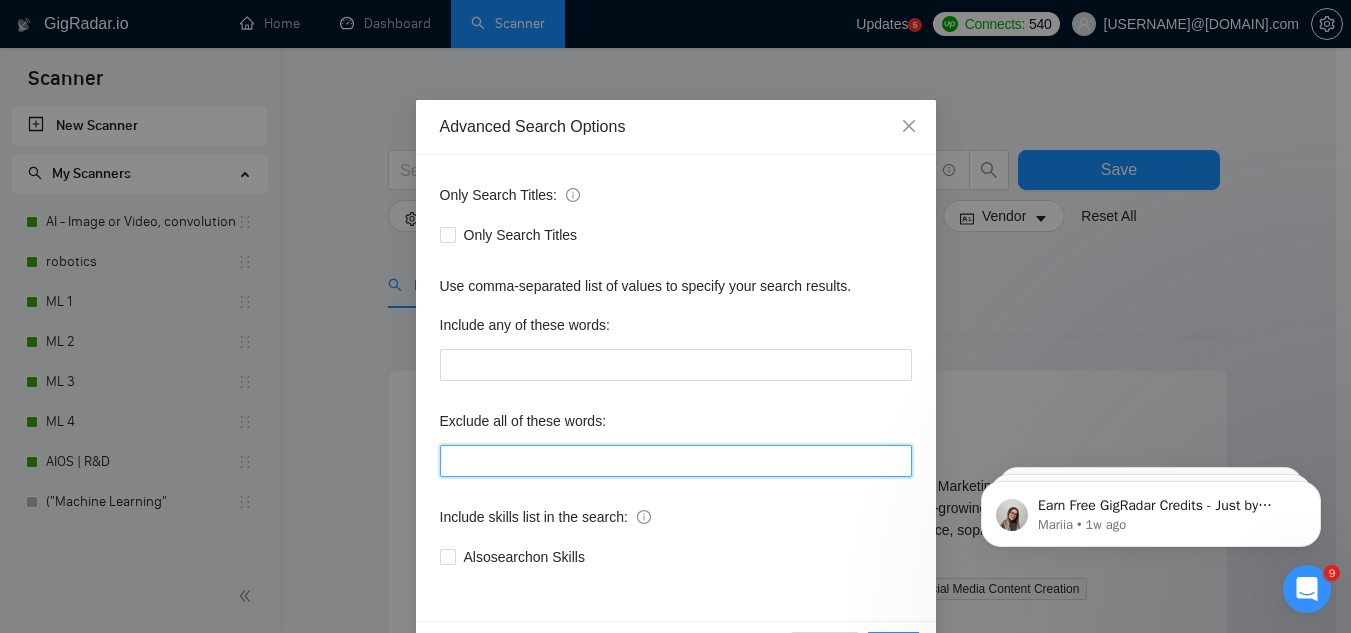 click at bounding box center [676, 461] 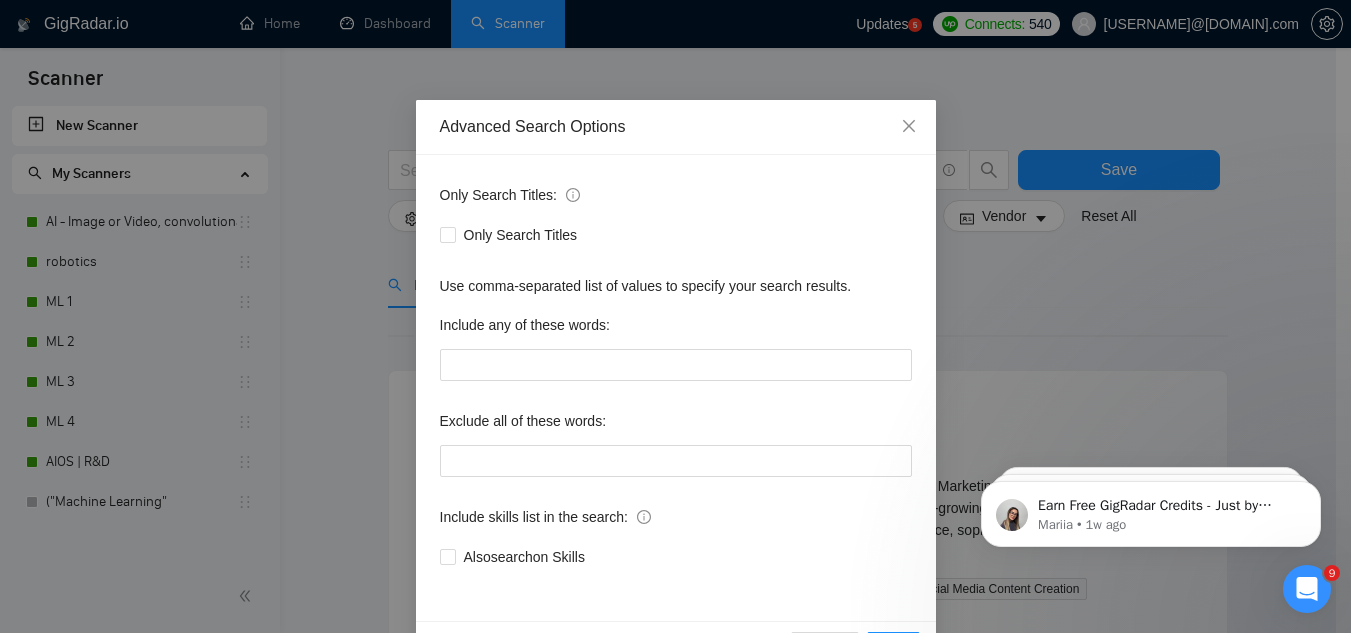 click on "Include skills list in the search:" at bounding box center [676, 521] 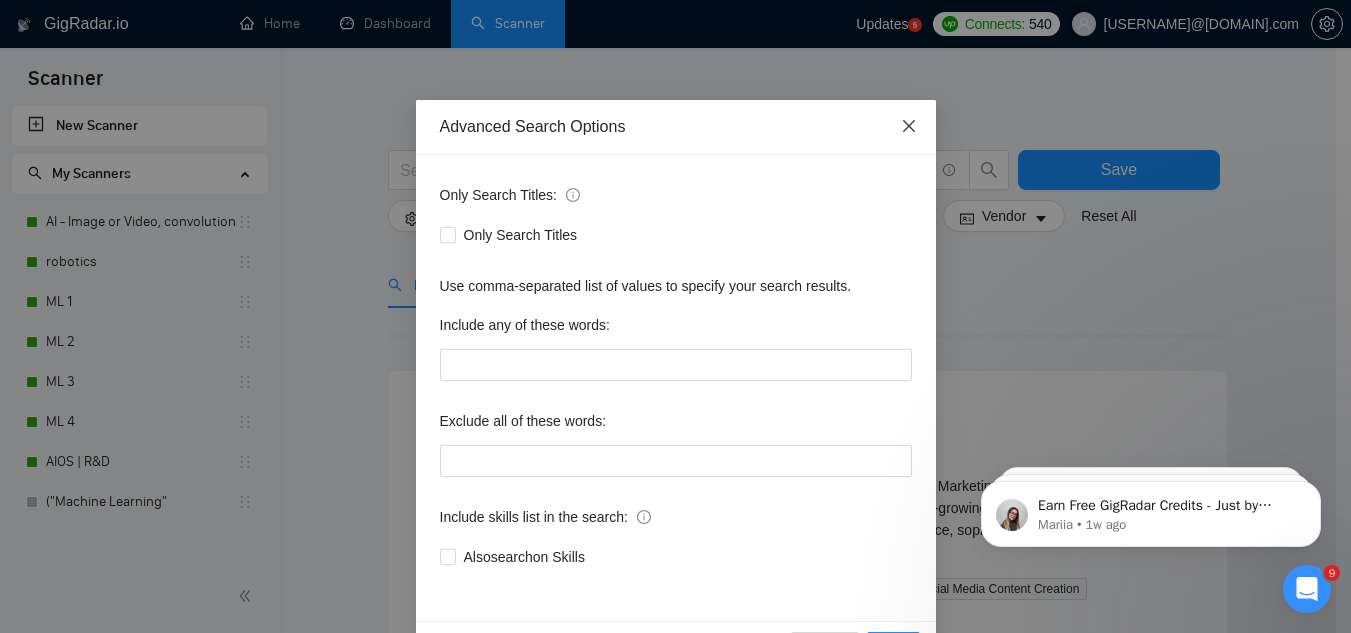 click at bounding box center (909, 127) 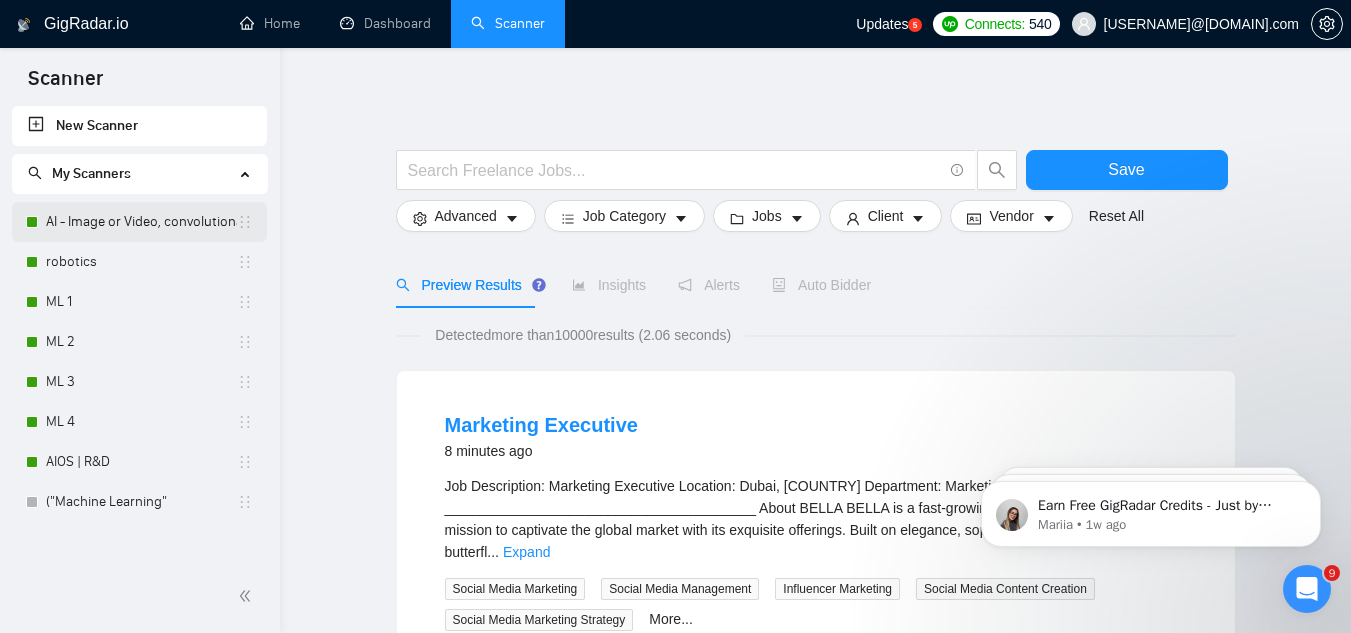 click on "AI - Image or Video, convolutional" at bounding box center [141, 222] 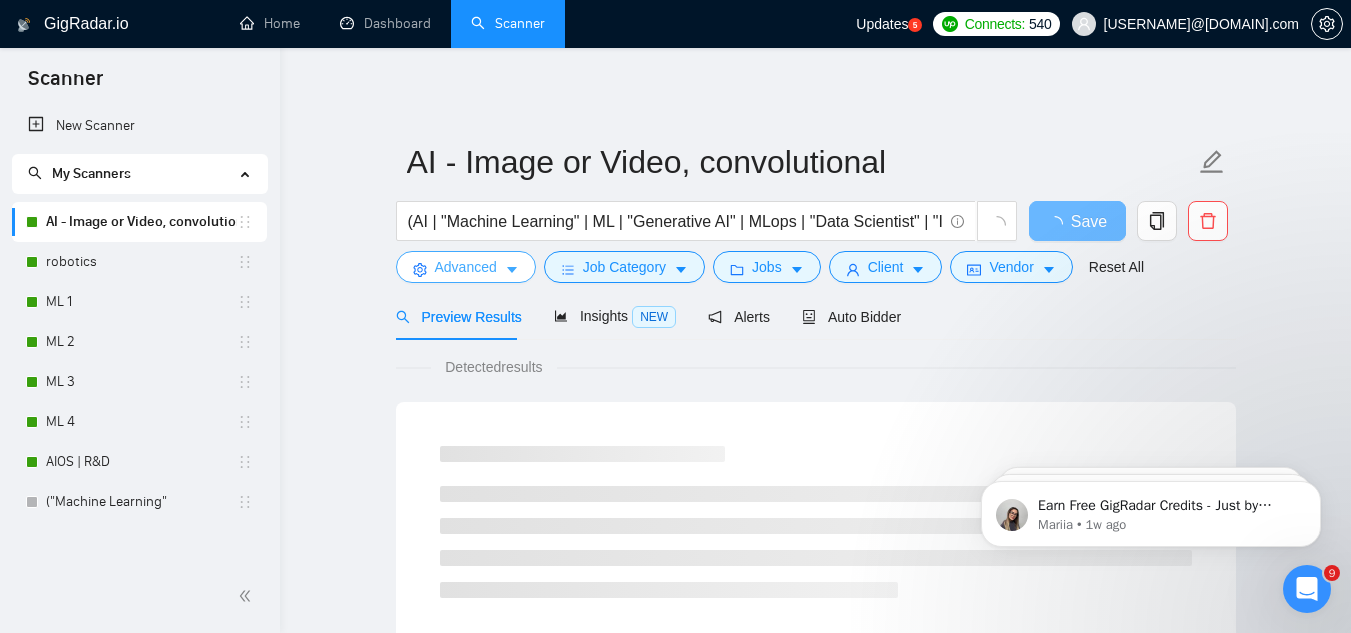 click on "Advanced" at bounding box center (466, 267) 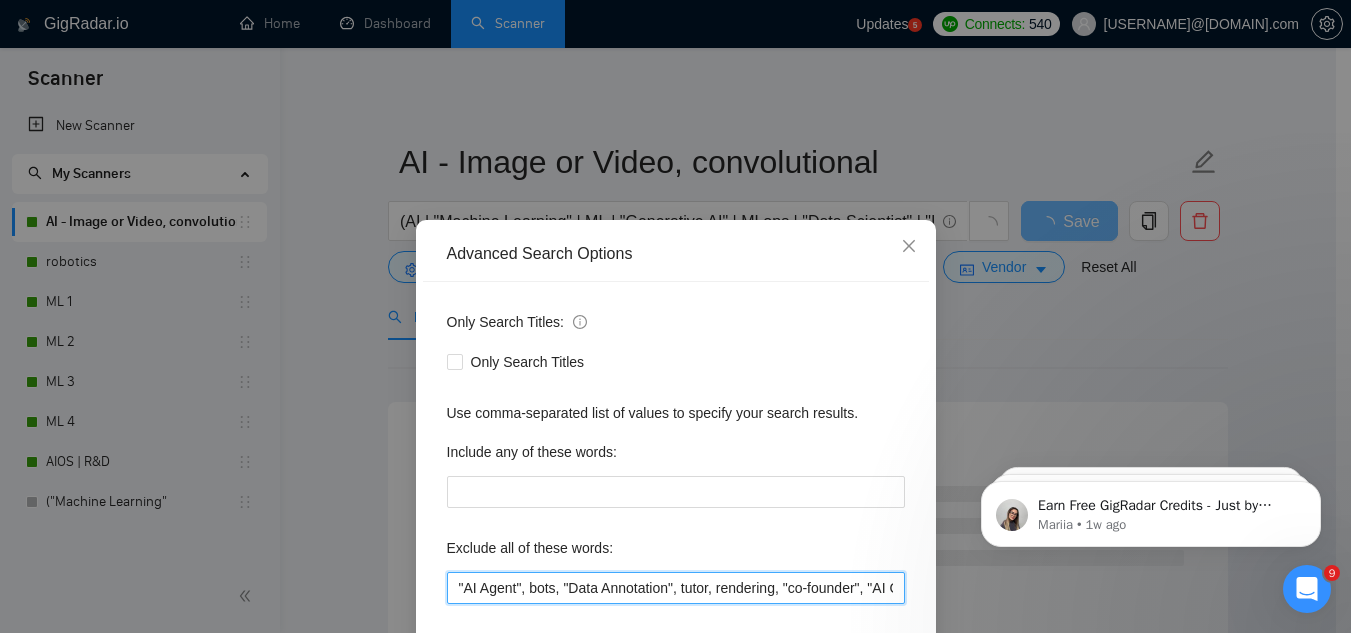 click on ""AI Agent", bots, "Data Annotation", tutor, rendering, "co-founder", "AI Generated Content", "AI Content Generator", ChatGPT, "data scraper", "data scraping", crypto, make.com, stock, gambling, casino, GPT, sales, mentor, shopify, "AI bot", trade, trading, gaming, game, games, "ai bot", "chat bot", teaching, nsfw, "adult content",  "image generator", tutor, tutoring, "market place", prompt, "social media", "data annotator", "data entry", "Explicit content", javascript, crm, "Data Annotator", "Data Entry", "Web Developer", "Website Developer", JavaScript, cryptocurrency, blockchain, consultant, "Chrome Extension", "Chatbot Development", chatbots, "Video editor", Comission-based, Comission, Java" at bounding box center (676, 588) 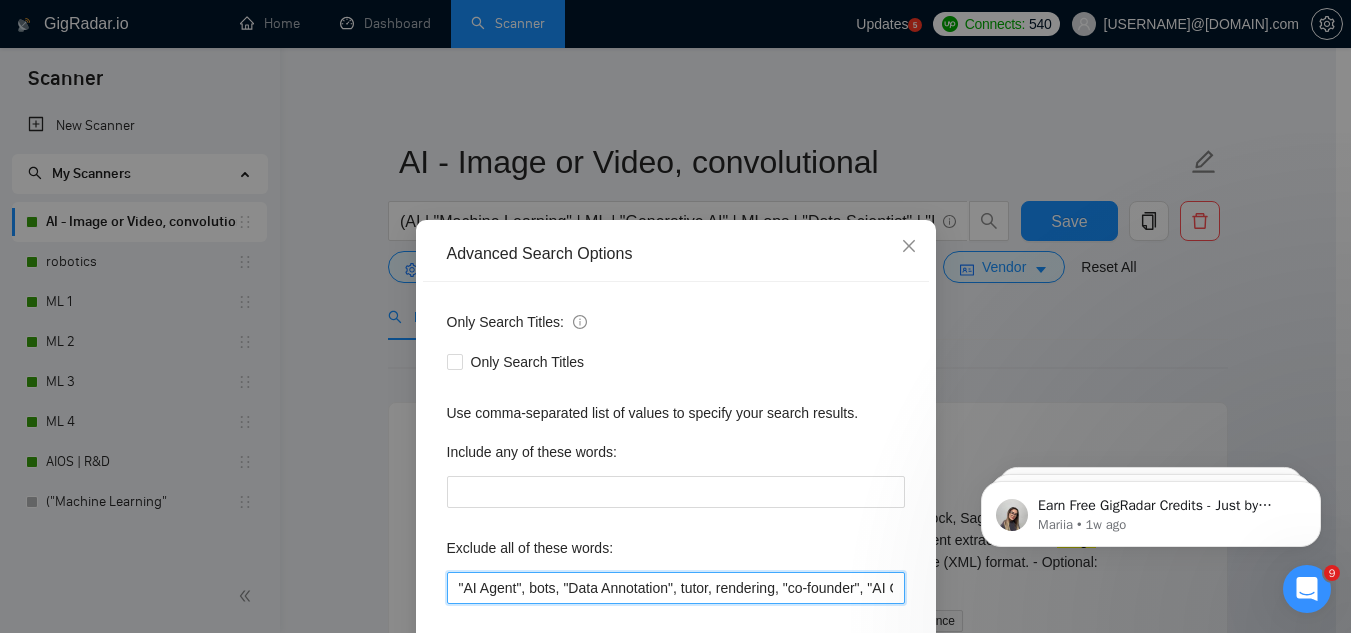 paste on "074904" 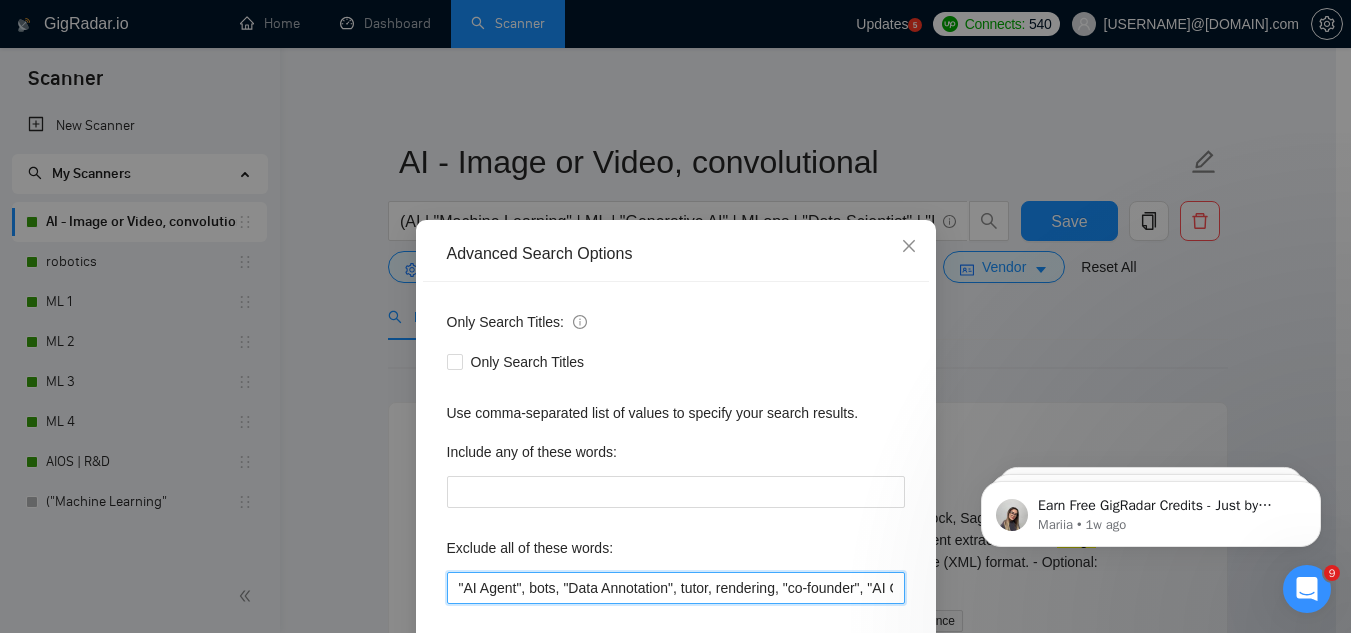 paste on "ComfyUI" 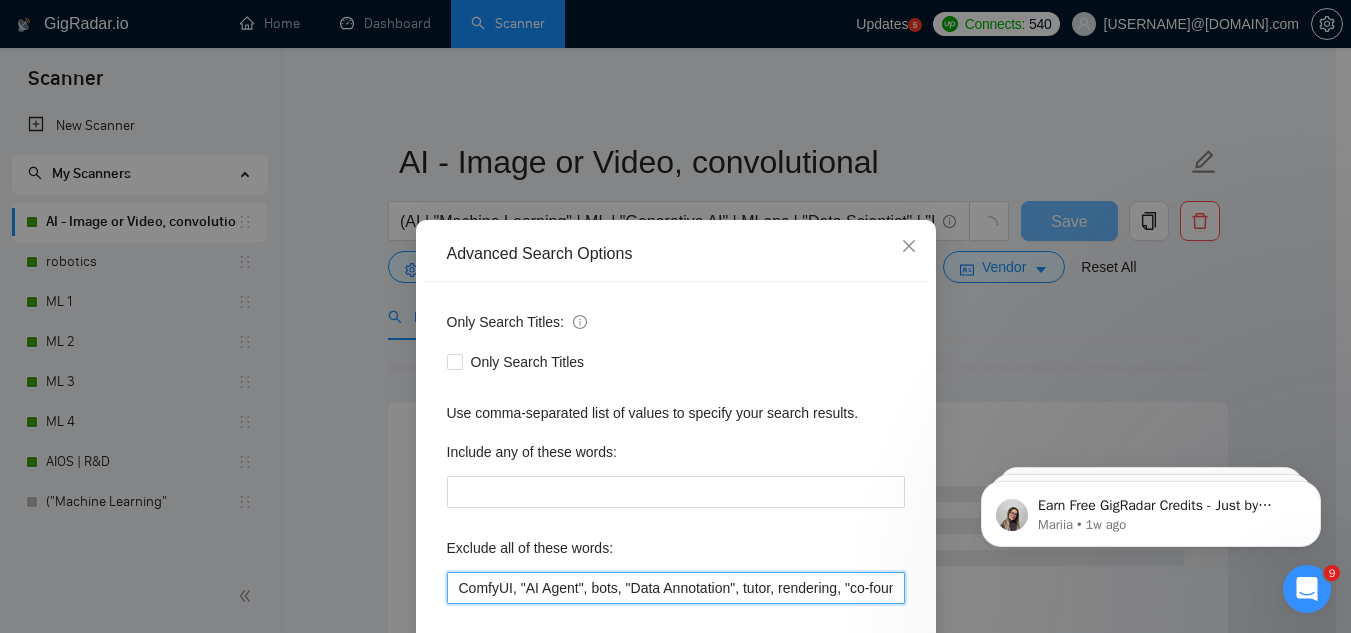 type on "ComfyUI, "AI Agent", bots, "Data Annotation", tutor, rendering, "co-founder", "AI Generated Content", "AI Content Generator", ChatGPT, "data scraper", "data scraping", crypto, make.com, stock, gambling, casino, GPT, sales, mentor, shopify, "AI bot", trade, trading, gaming, game, games, "ai bot", "chat bot", teaching, nsfw, "adult content",  "image generator", tutor, tutoring, "market place", prompt, "social media", "data annotator", "data entry", "Explicit content", javascript, crm, "Data Annotator", "Data Entry", "Web Developer", "Website Developer", JavaScript, cryptocurrency, blockchain, consultant, "Chrome Extension", "Chatbot Development", chatbots, "Video editor", Comission-based, Comission, Java" 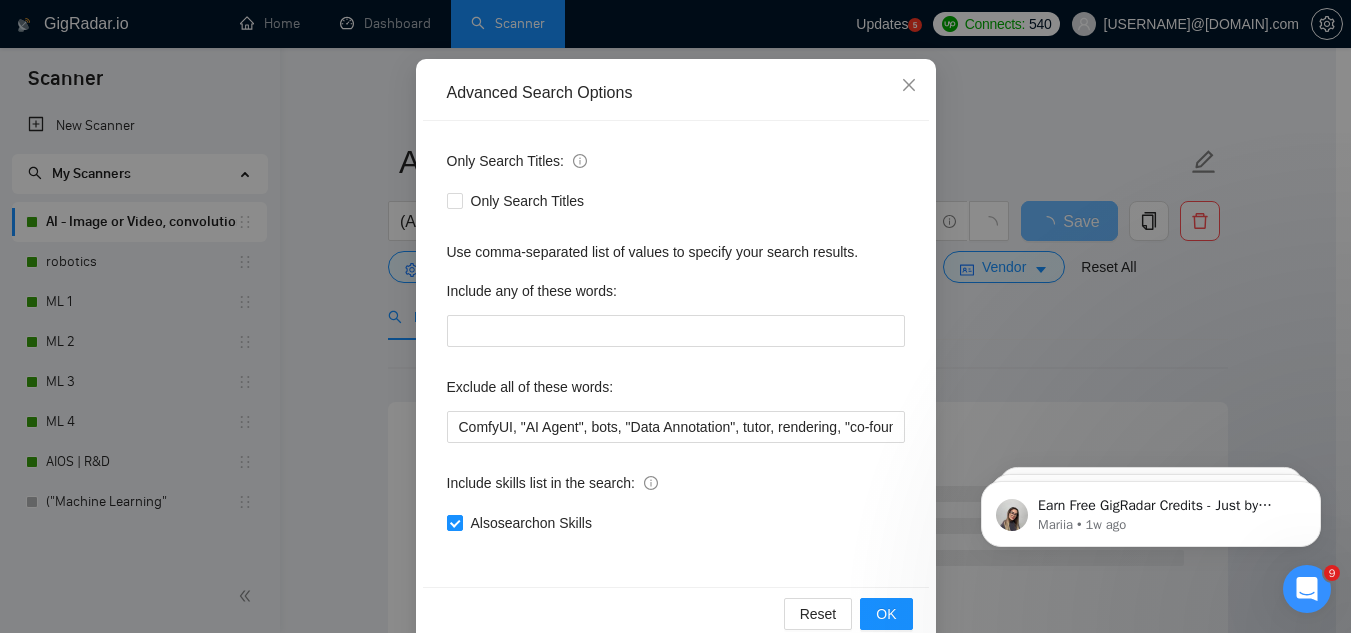 scroll, scrollTop: 195, scrollLeft: 0, axis: vertical 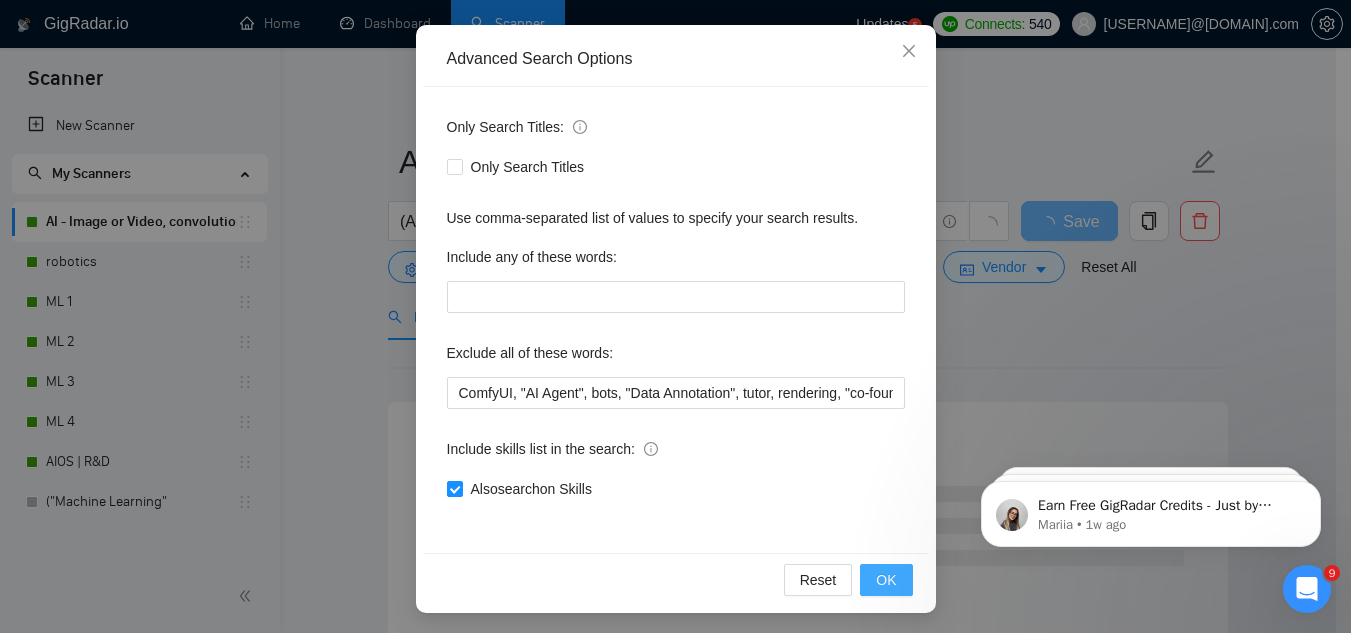 click on "OK" at bounding box center (886, 580) 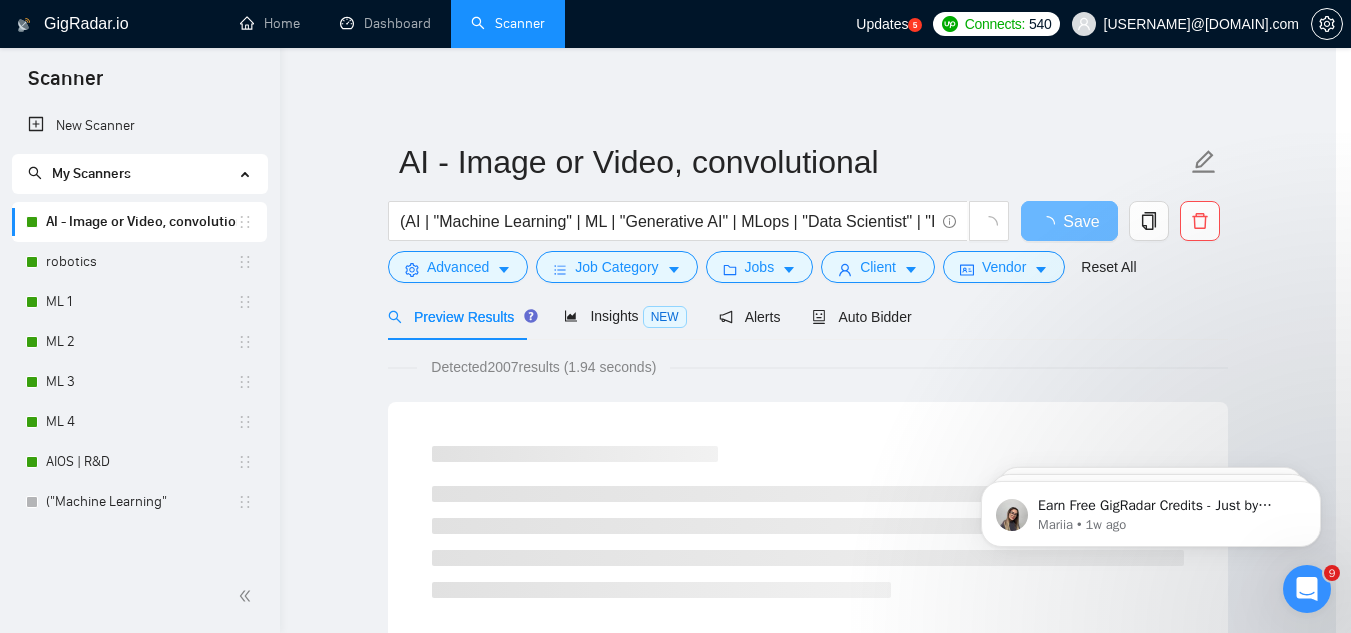 scroll, scrollTop: 99, scrollLeft: 0, axis: vertical 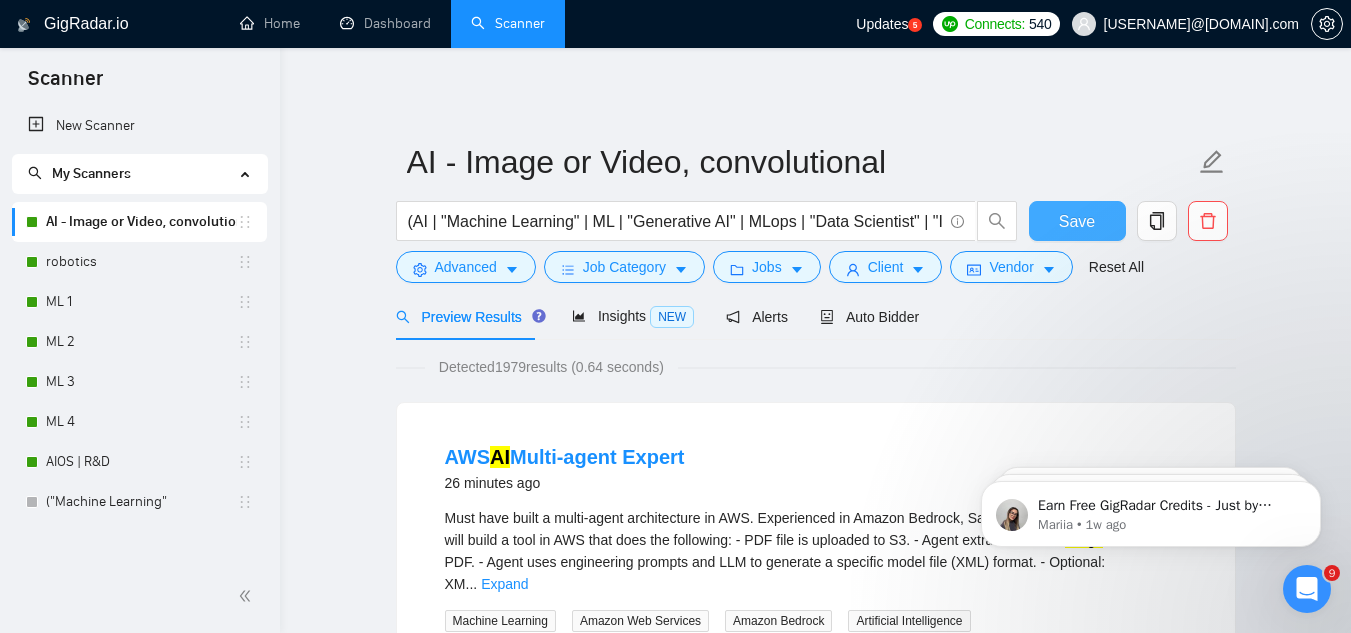 click on "Save" at bounding box center [1077, 221] 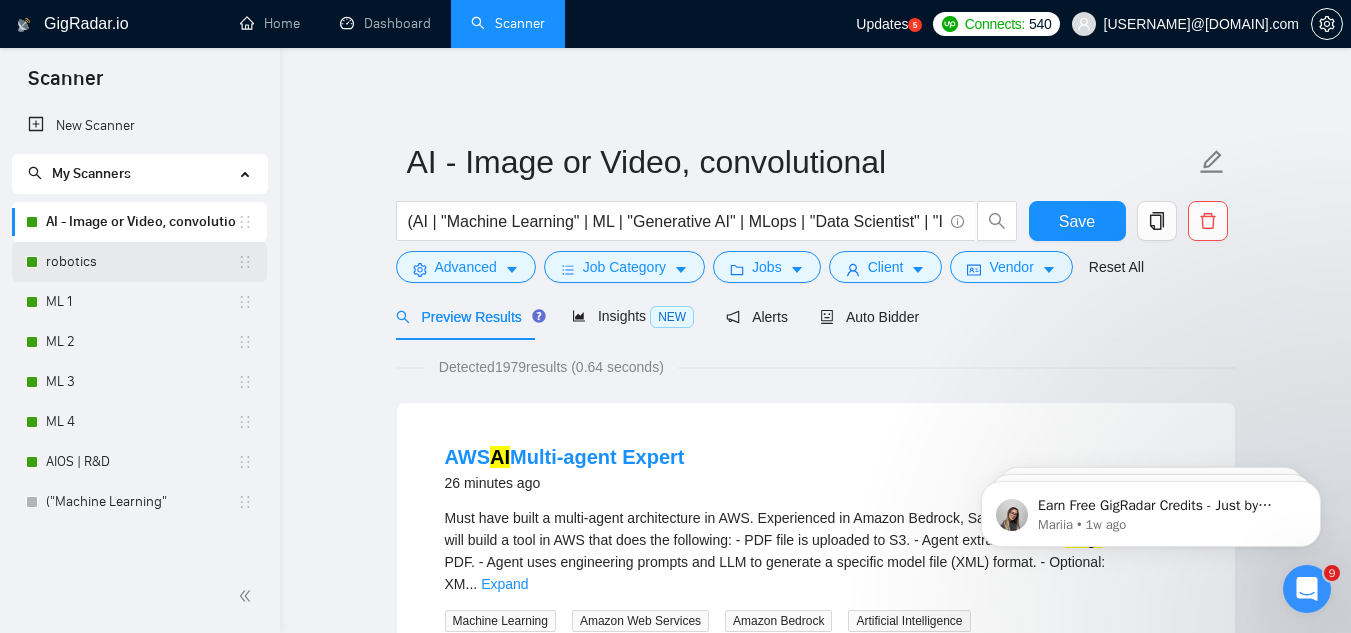 click on "robotics" at bounding box center (141, 262) 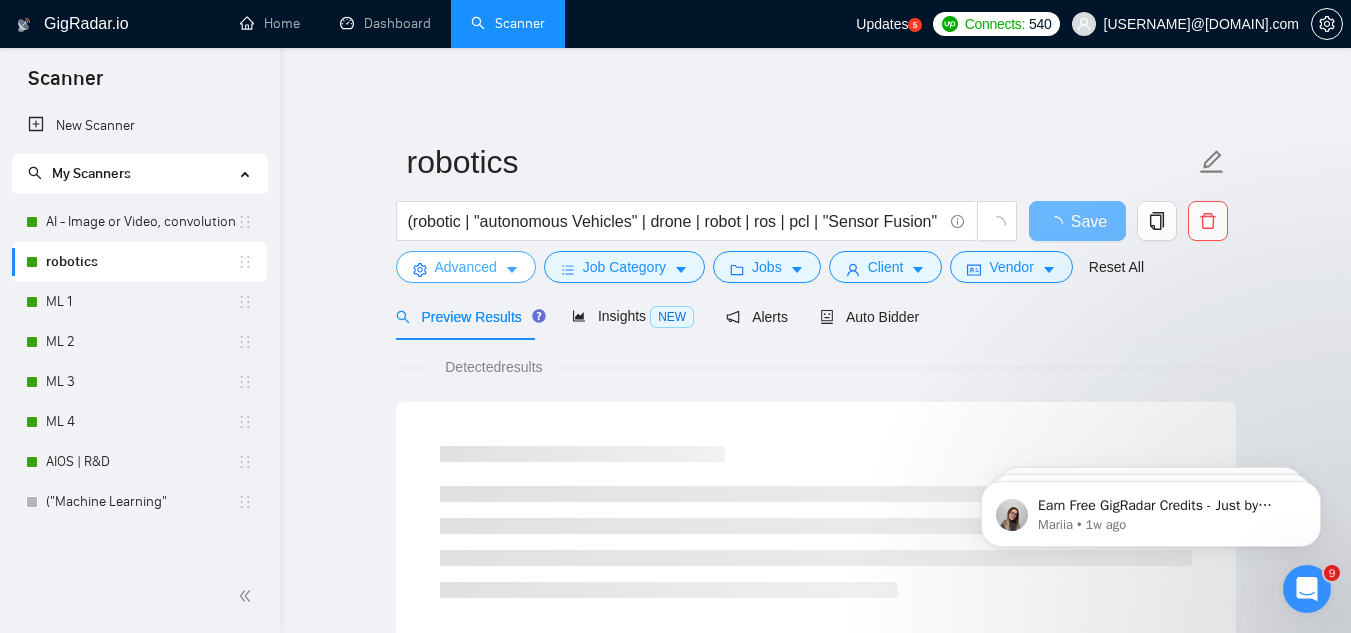 click on "Advanced" at bounding box center [466, 267] 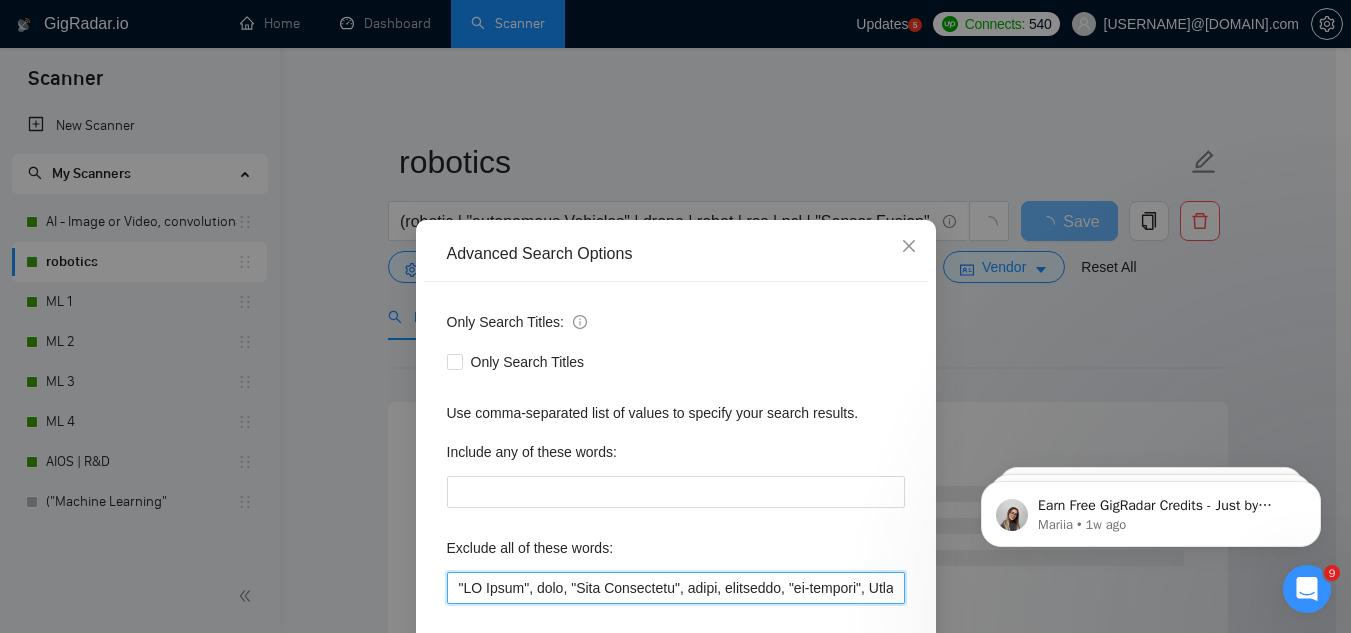 click at bounding box center (676, 588) 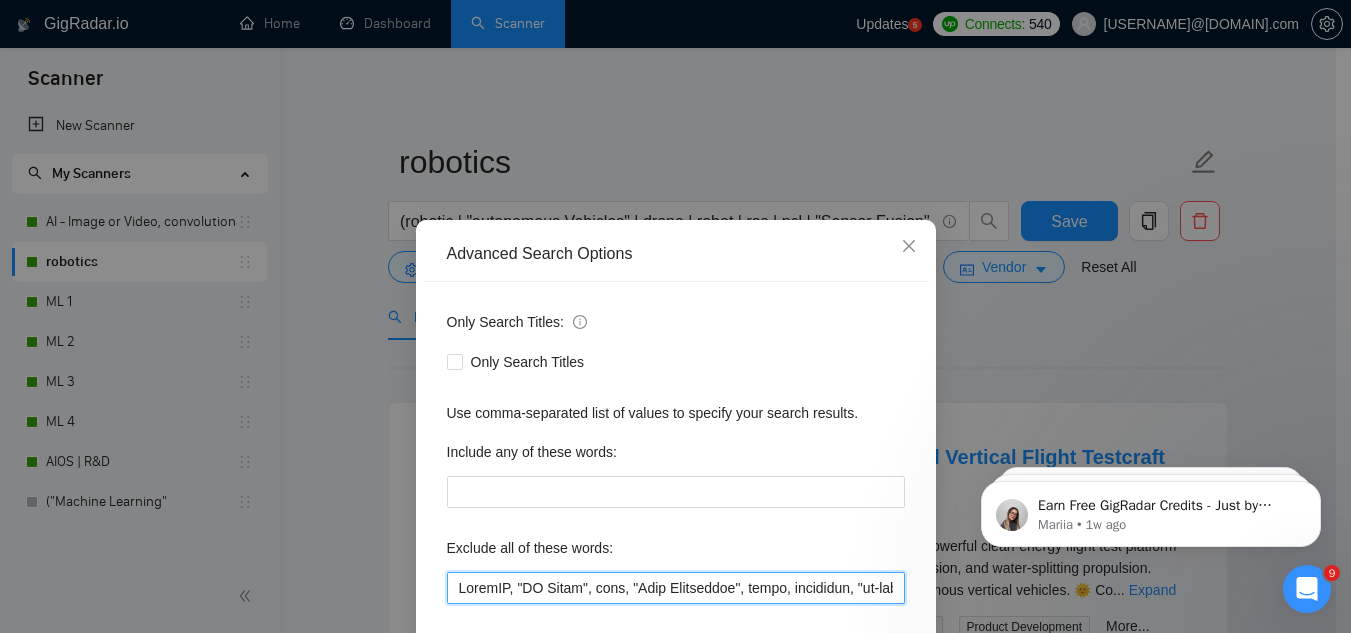 type on "ComfyUI, "AI Agent", bots, "Data Annotation", tutor, rendering, "co-founder", ChatGPT, "data scraper", "data scraping", crypto, make.com, stock, gambling, casino, GPT, sales, mentor, shopify, "AI bot", trade, trading, gaming, game, games, "ai bot", "chat bot", teaching, nsfw, "adult content",  "image generator", tutor, tutoring, "market place", prompt, "social media", "data annotator", "data entry", "Explicit content", javascript, crm, "Data Annotator", "Data Entry", "Web Developer", "Website Developer", JavaScript, cryptocurrency, blockchain, consultant, "Chrome Extension", "Chatbot Development", chatbots, "Video editor", Comission-based, Comission, Javacrypto, make.com, stock, gambling, casino, GPT, sales, mentor, shopify, "AI bot", trade, trading, gaming, game, games, "ai bot", "chat bot", teaching, nsfw, "adult content",  "image generator", tutor, tutoring, "market place", prompt, "social media", "data annotator", "data entry", "Explicit content", javascript, crm, "prompt, "social media", "Explicit con..." 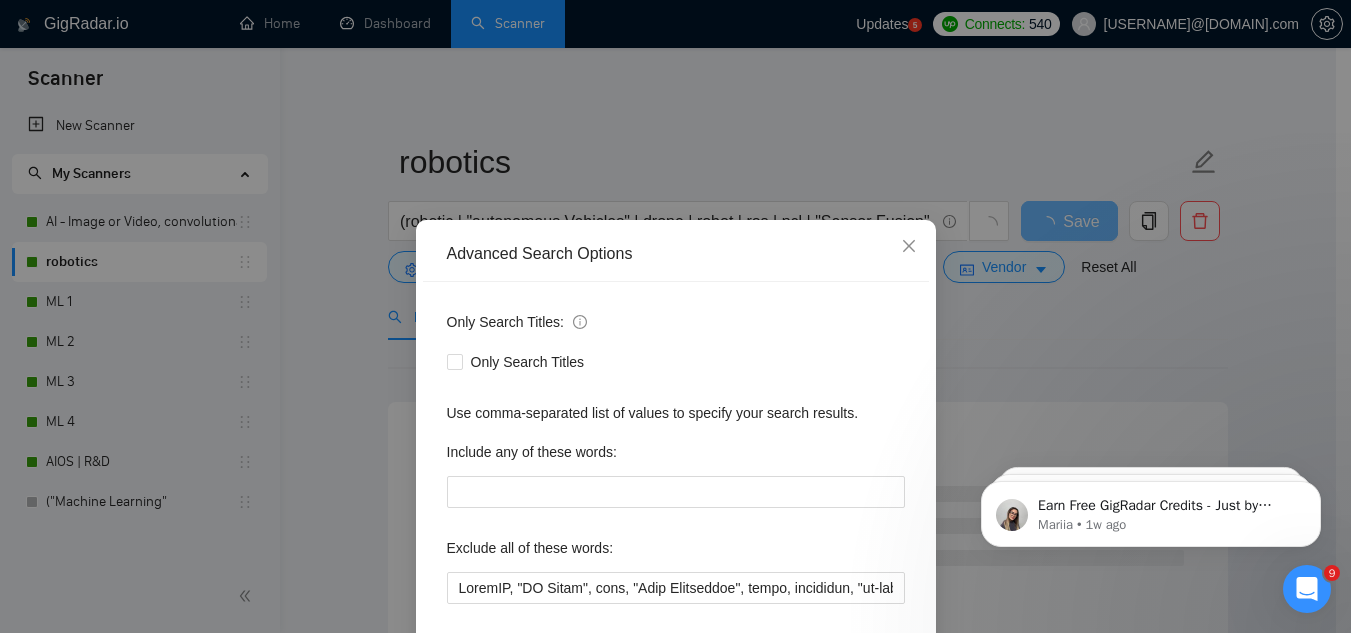 scroll, scrollTop: 199, scrollLeft: 0, axis: vertical 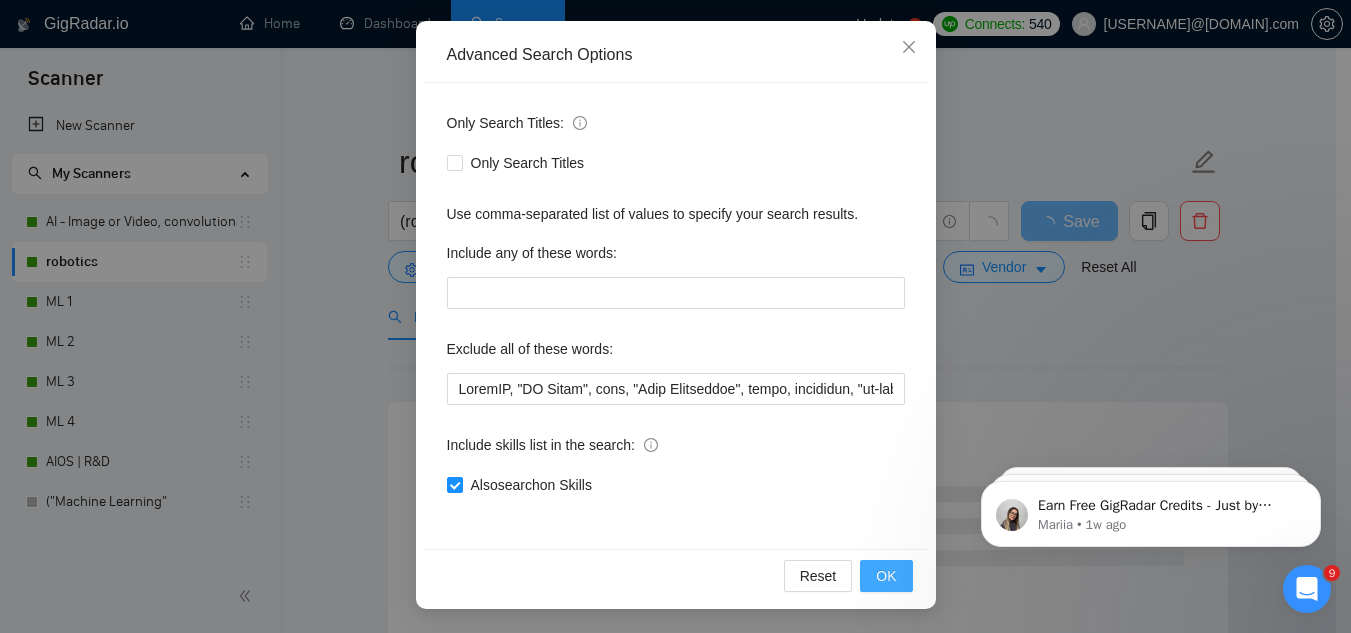 click on "OK" at bounding box center (886, 576) 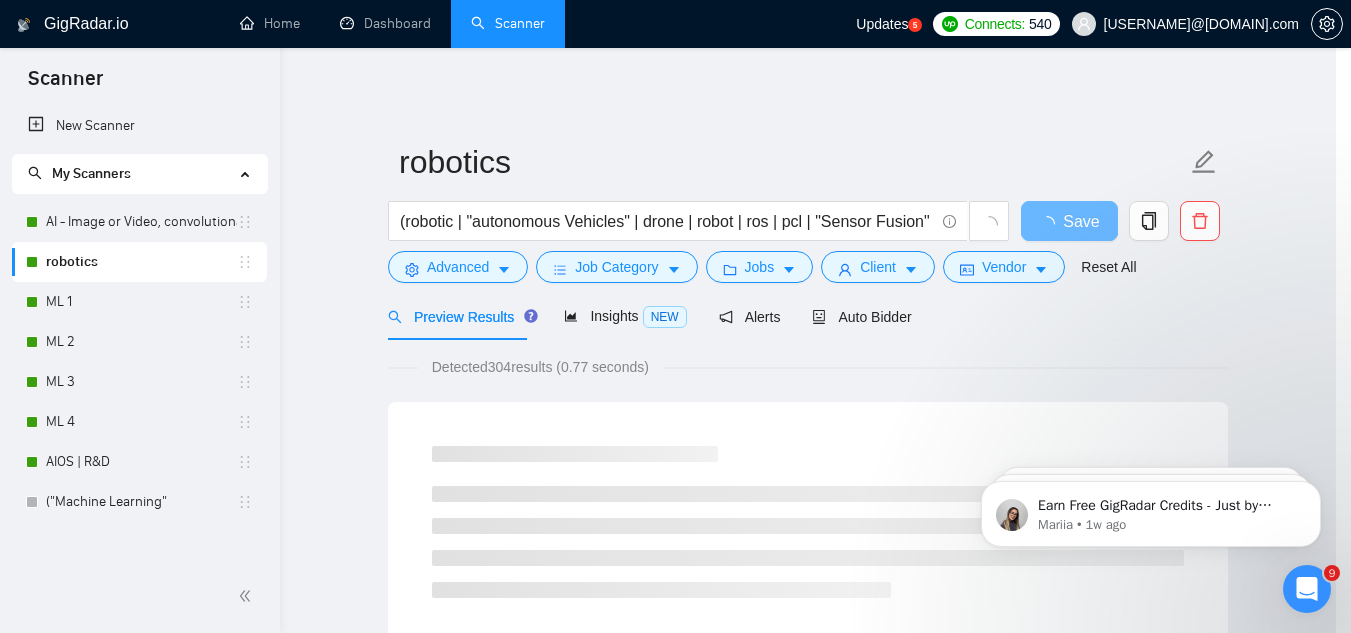 scroll, scrollTop: 99, scrollLeft: 0, axis: vertical 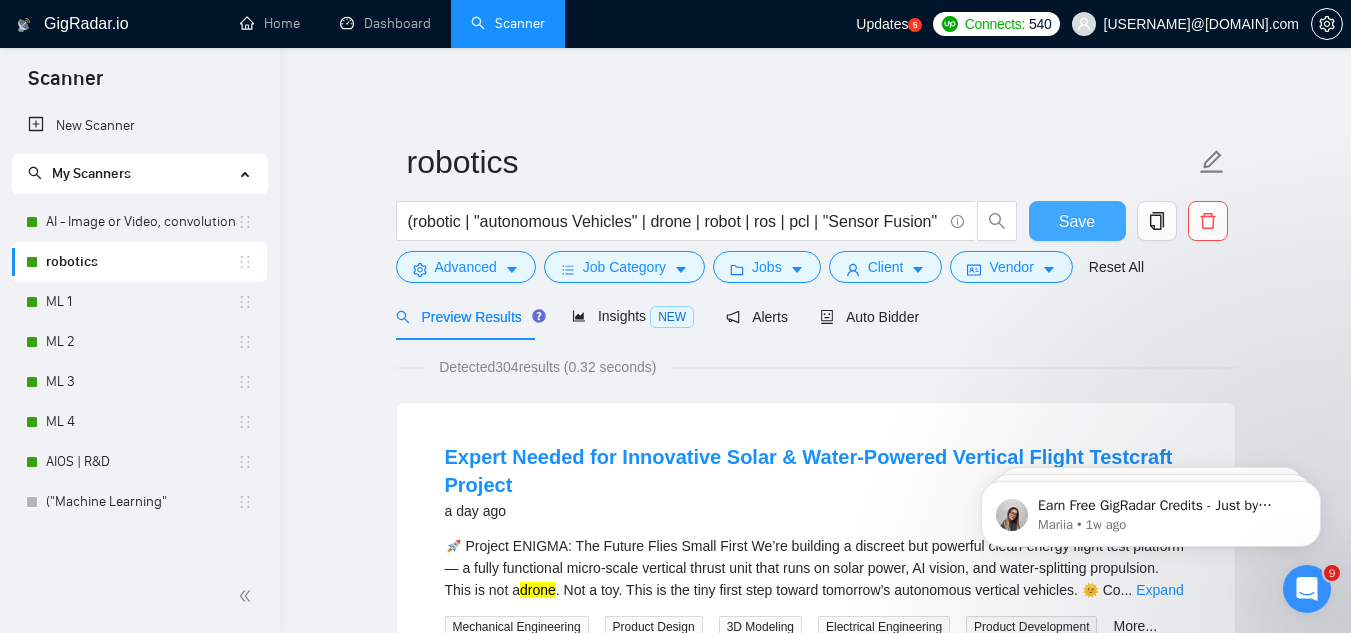 click on "Save" at bounding box center (1077, 221) 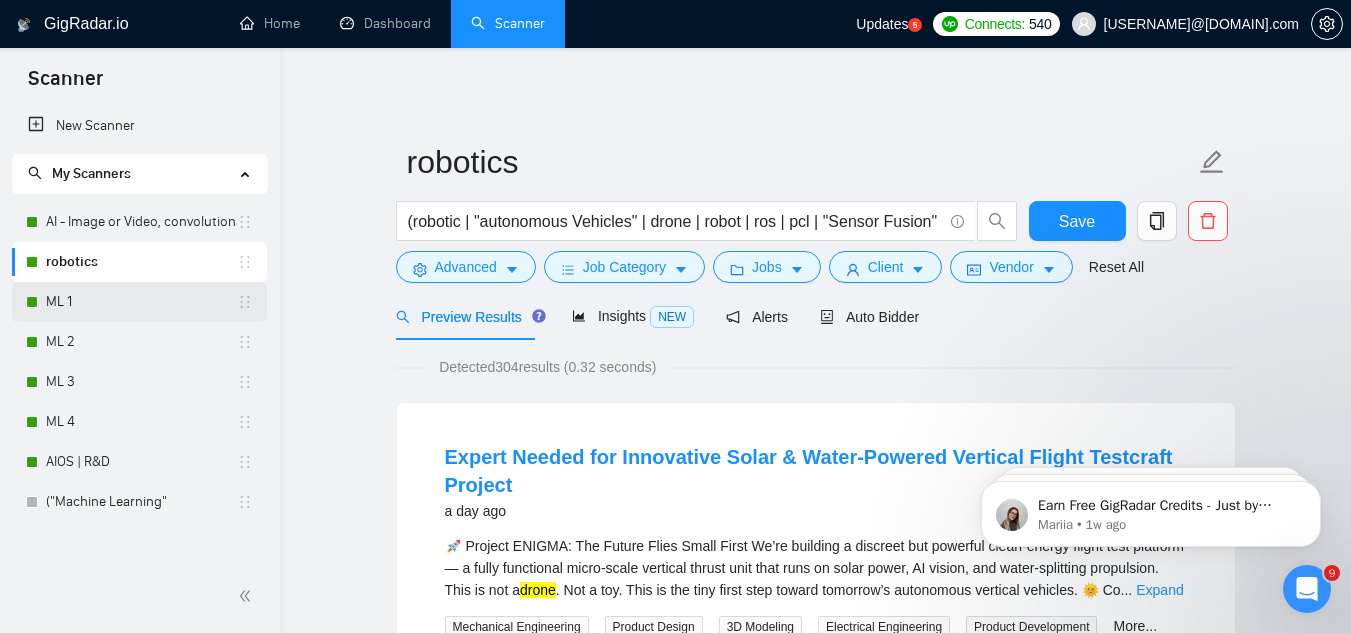 click on "ML 1" at bounding box center (141, 302) 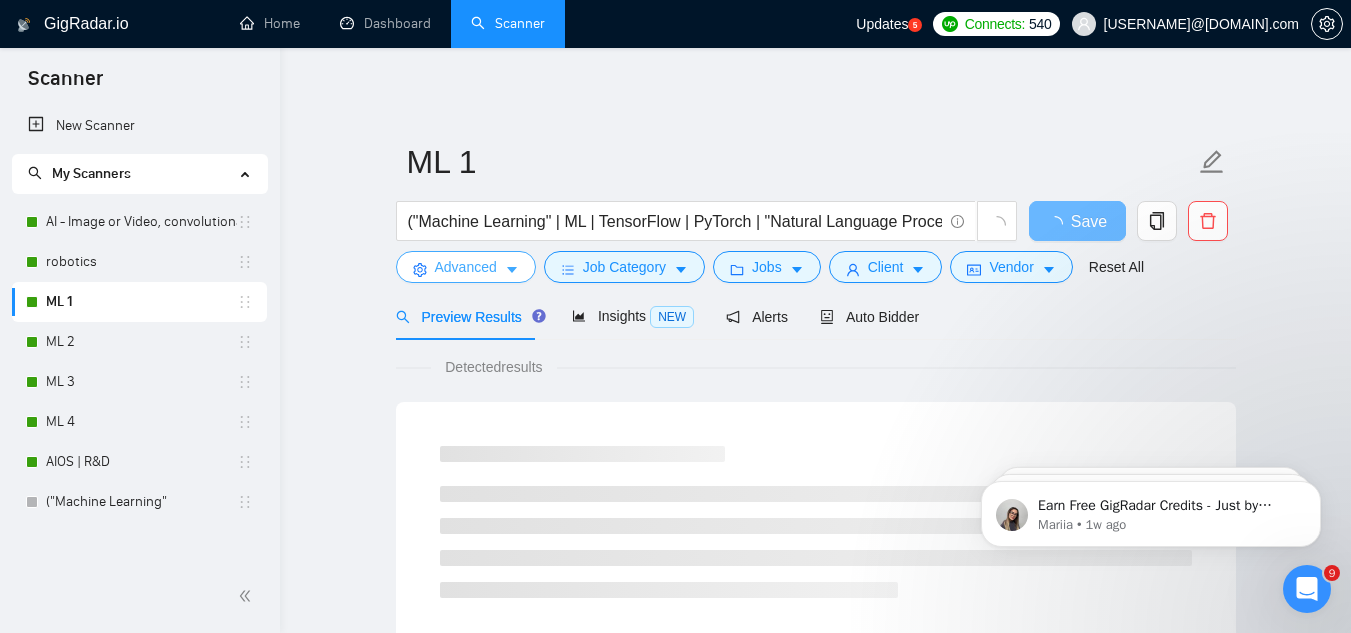 click on "Advanced" at bounding box center [466, 267] 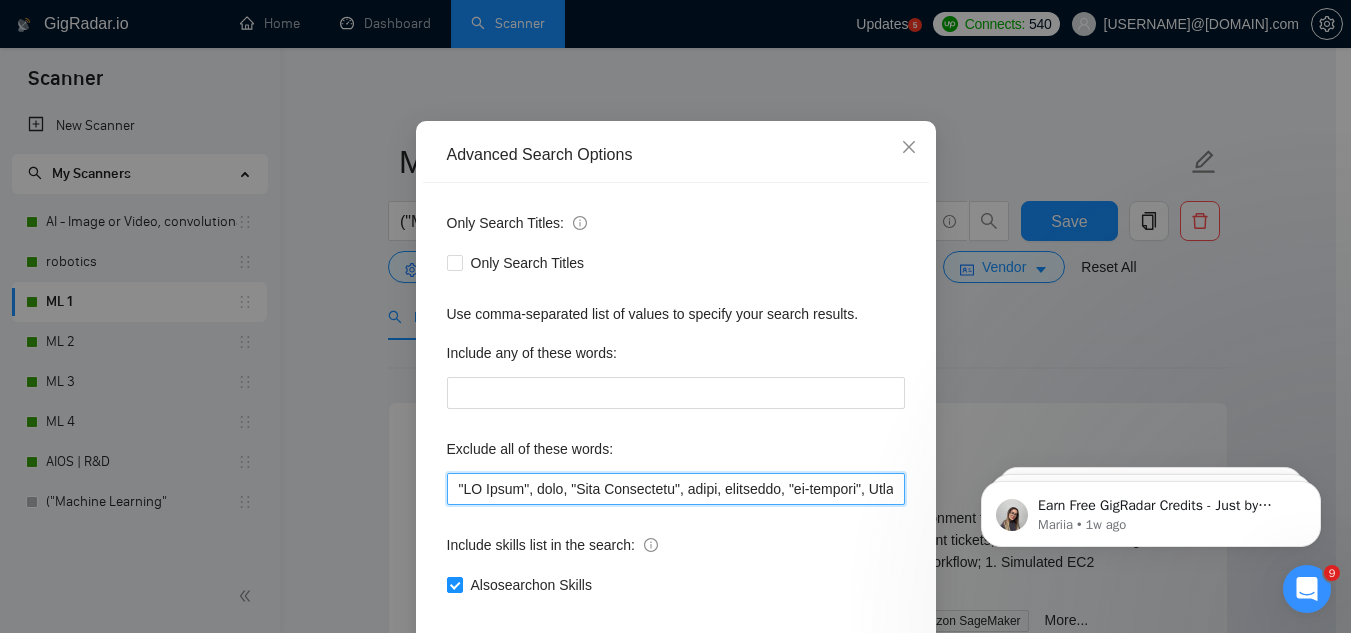 click at bounding box center (676, 489) 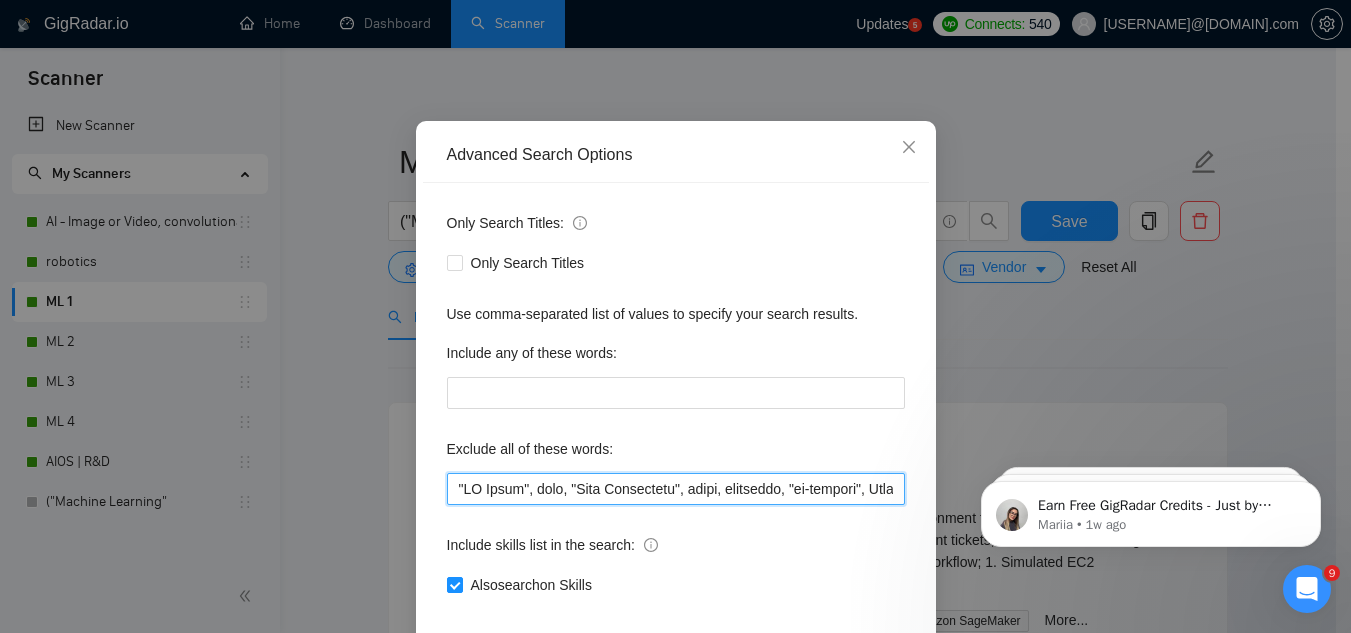 paste on "ComfyUI" 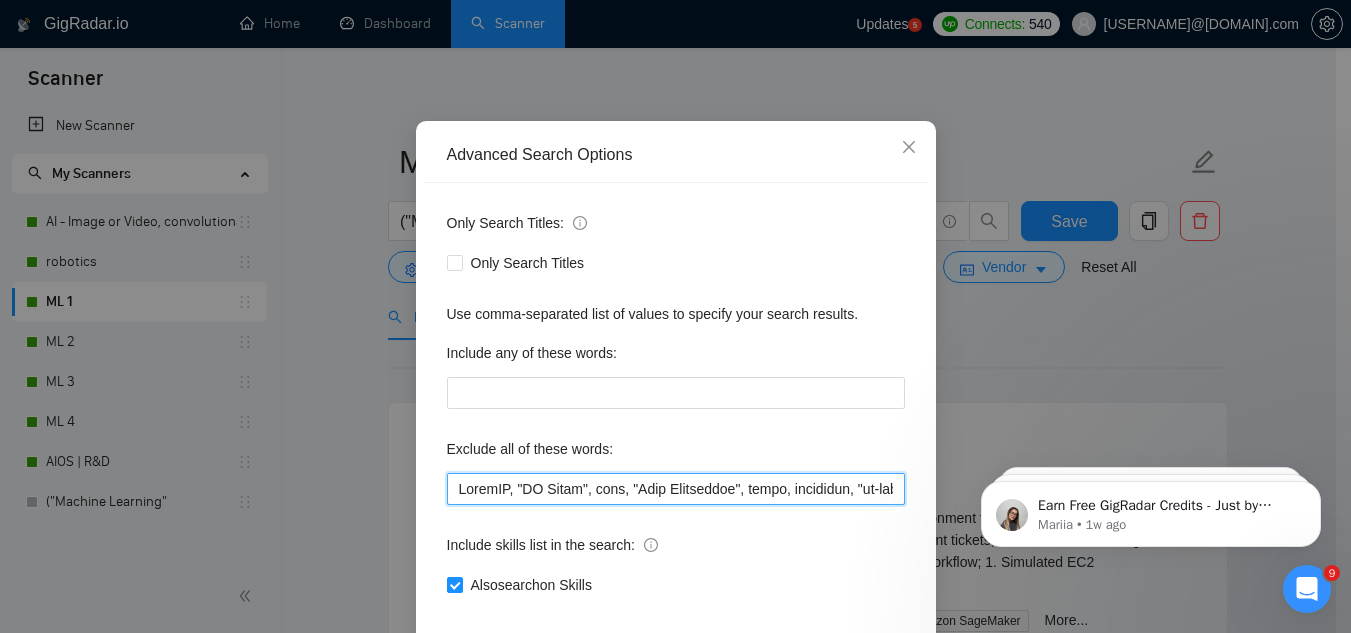 type on "ComfyUI, "AI Agent", bots, "Data Annotation", tutor, rendering, "co-founder", ChatGPT, "data scraper", "data scraping", crypto, make.com, stock, gambling, casino, GPT, sales, mentor, shopify, "AI bot", trade, trading, gaming, game, games, "ai bot", "chat bot", teaching, nsfw, "adult content",  "image generator", tutor, tutoring, "market place", prompt, "social media", "data annotator", "data entry", "Explicit content", javascript, crm, "Data Annotator", "Data Entry", "Web Developer", "Website Developer", JavaScript, cryptocurrency, blockchain, consultant, "Chrome Extension", "Chatbot Development", chatbots, "Video editor", Comission-based, Comission, Javacrypto, make.com, stock, gambling, casino, GPT, sales, mentor, shopify, "AI bot", bot, trade, trading, gaming, game, games, "ai bot", "chat bot", teaching, nsfw, "adult content",  "image generator", tutor, tutoring, "market place", prompt, "social media", "data annotator", "data entry", "Explicit content", javascript, crm, "prompt, "social media", "Explicit..." 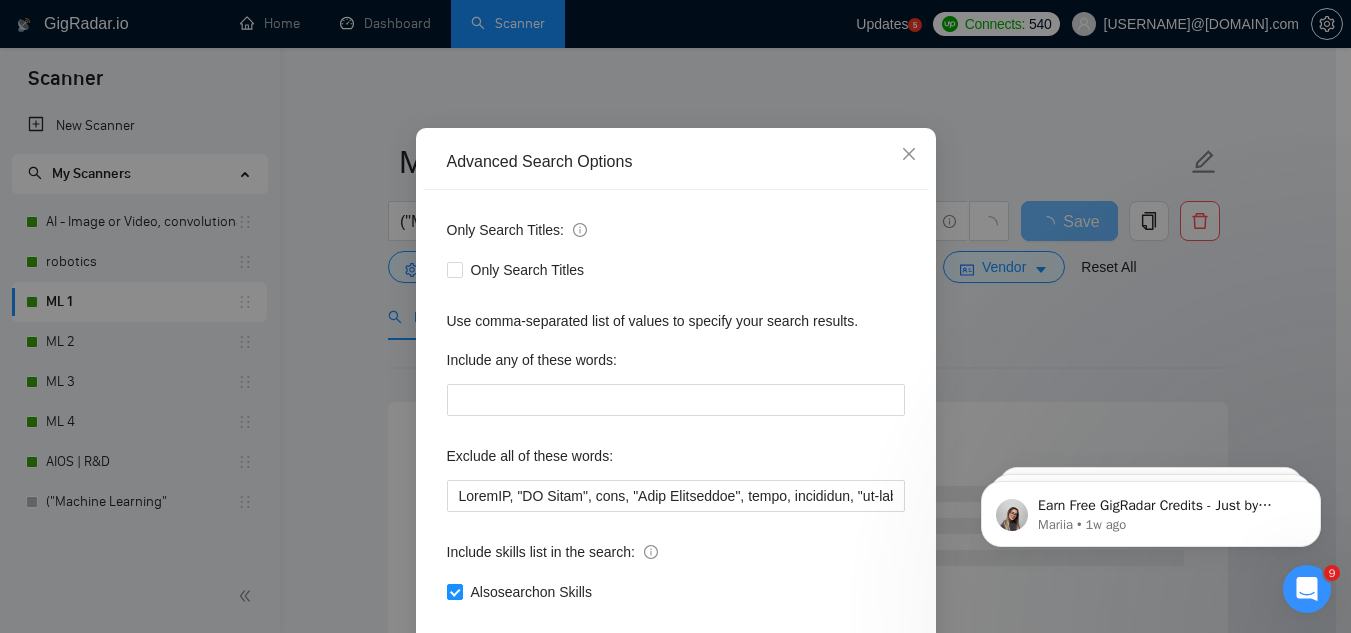 scroll, scrollTop: 157, scrollLeft: 0, axis: vertical 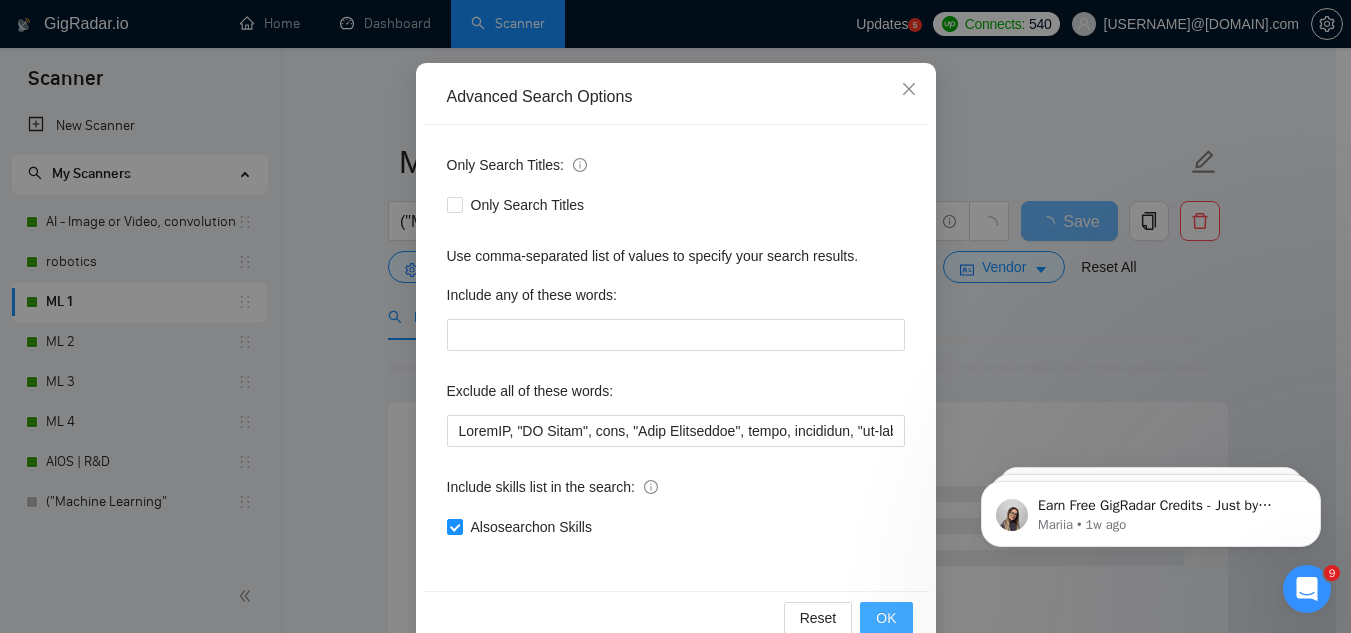 click on "OK" at bounding box center [886, 618] 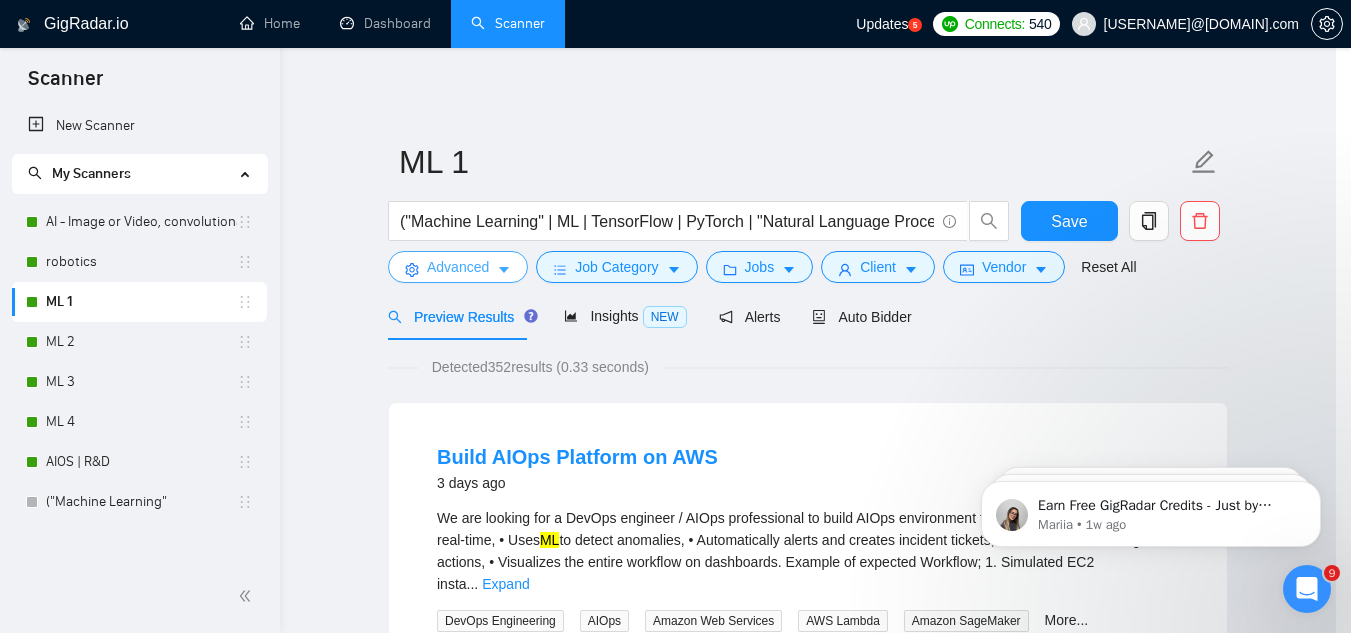 scroll, scrollTop: 0, scrollLeft: 0, axis: both 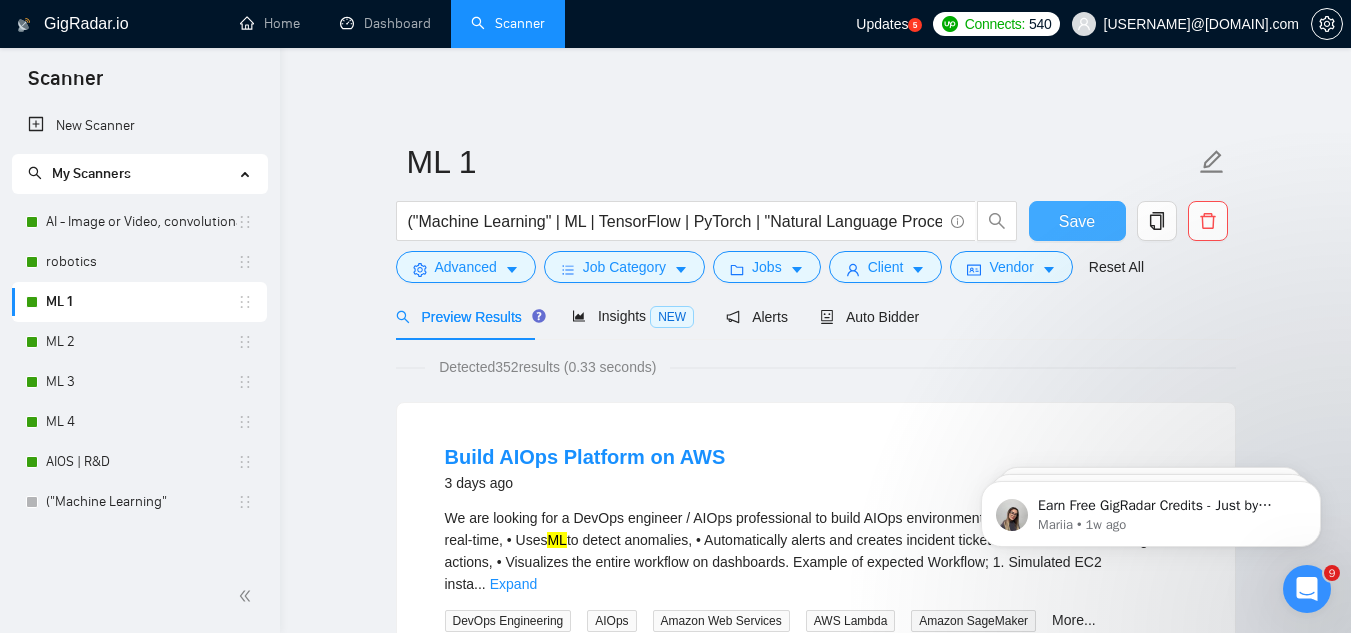 click on "Save" at bounding box center (1077, 221) 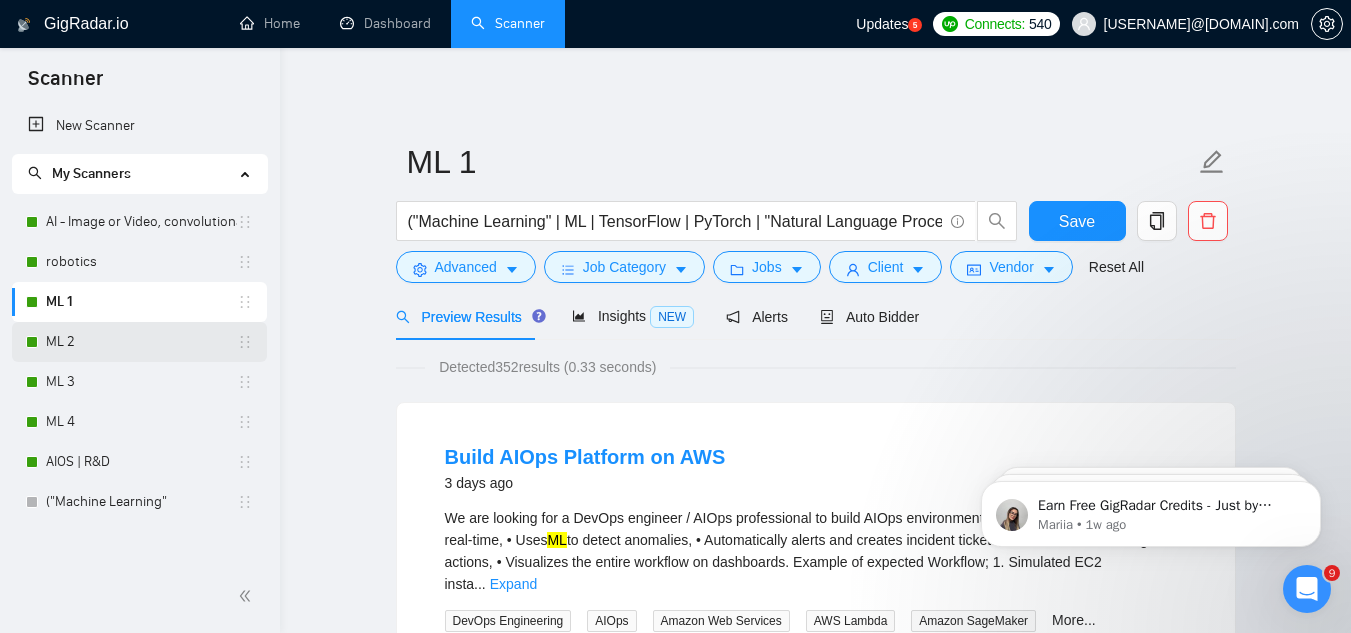 click on "ML 2" at bounding box center [141, 342] 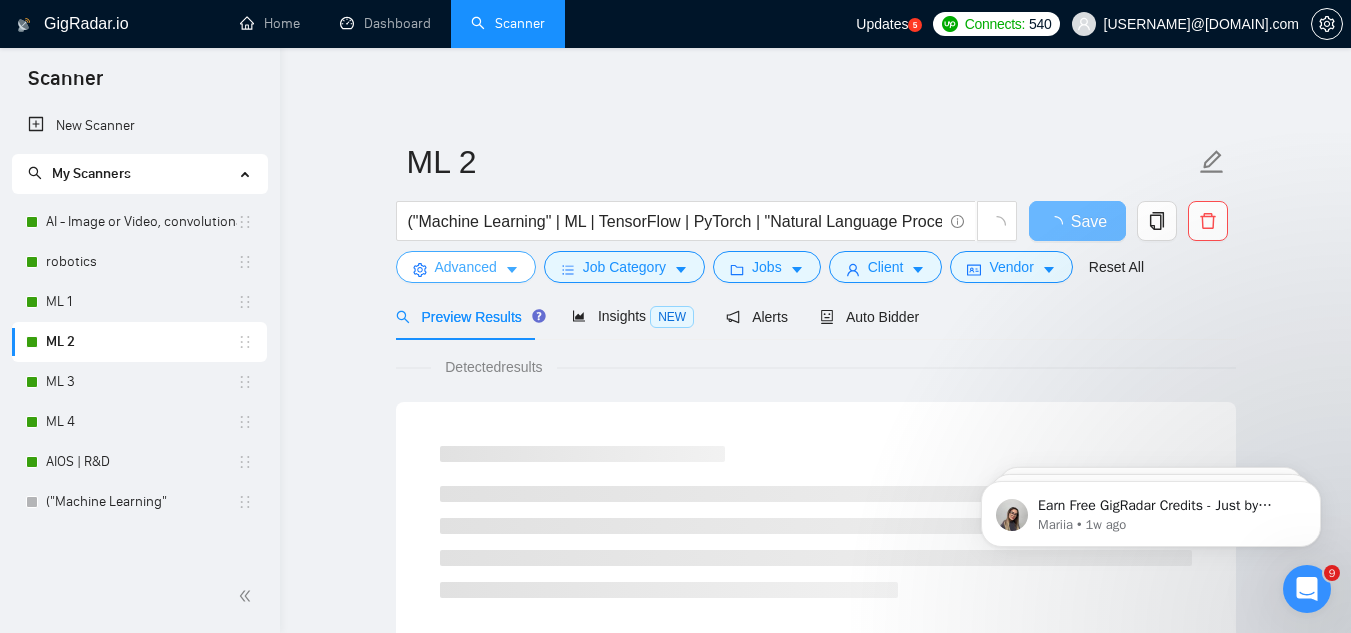 click on "Advanced" at bounding box center (466, 267) 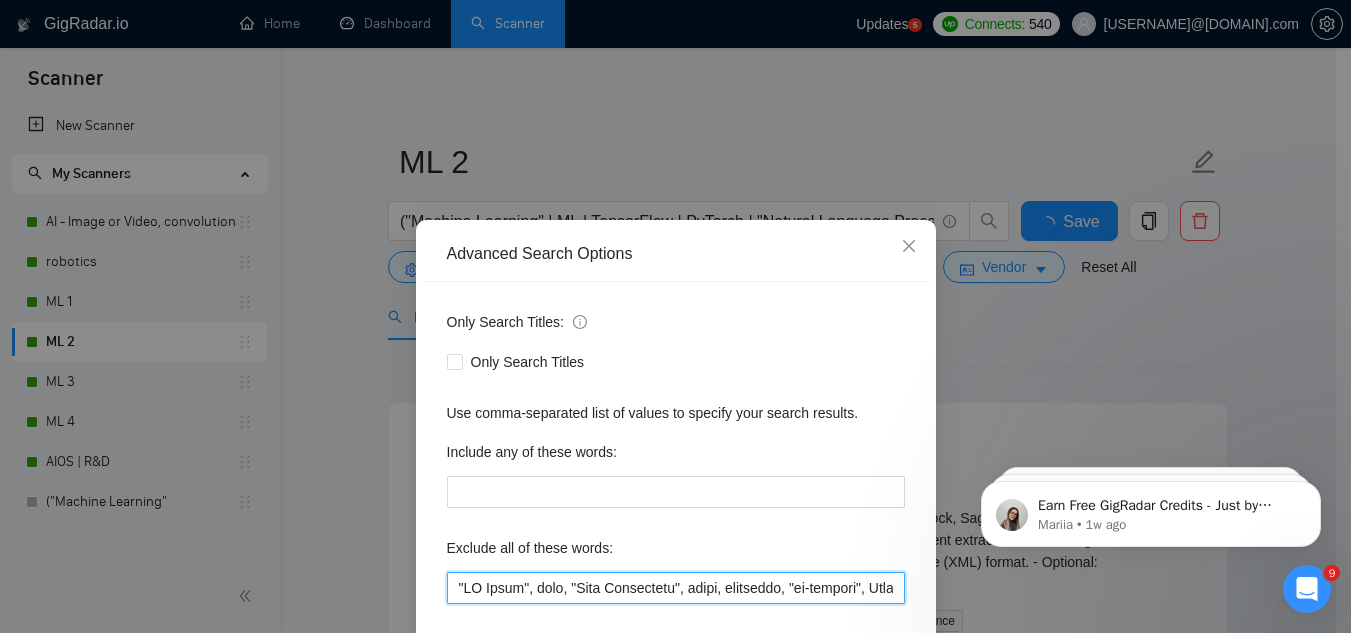 click at bounding box center [676, 588] 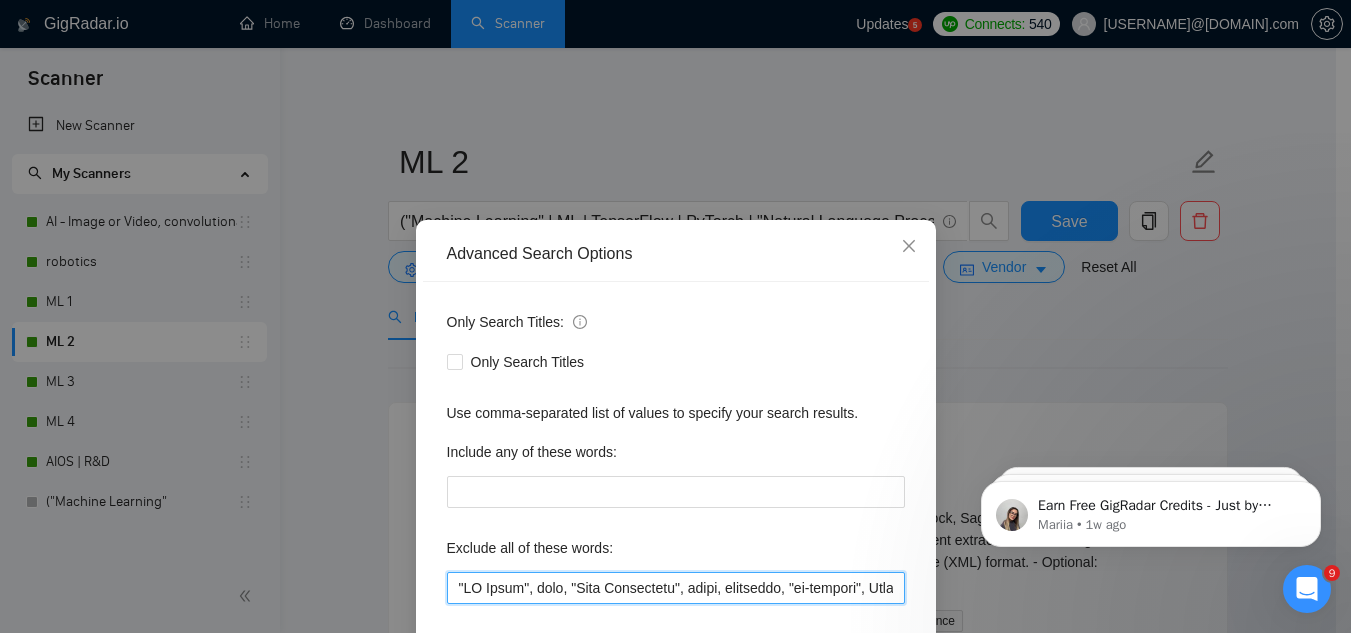 paste on "ComfyUI" 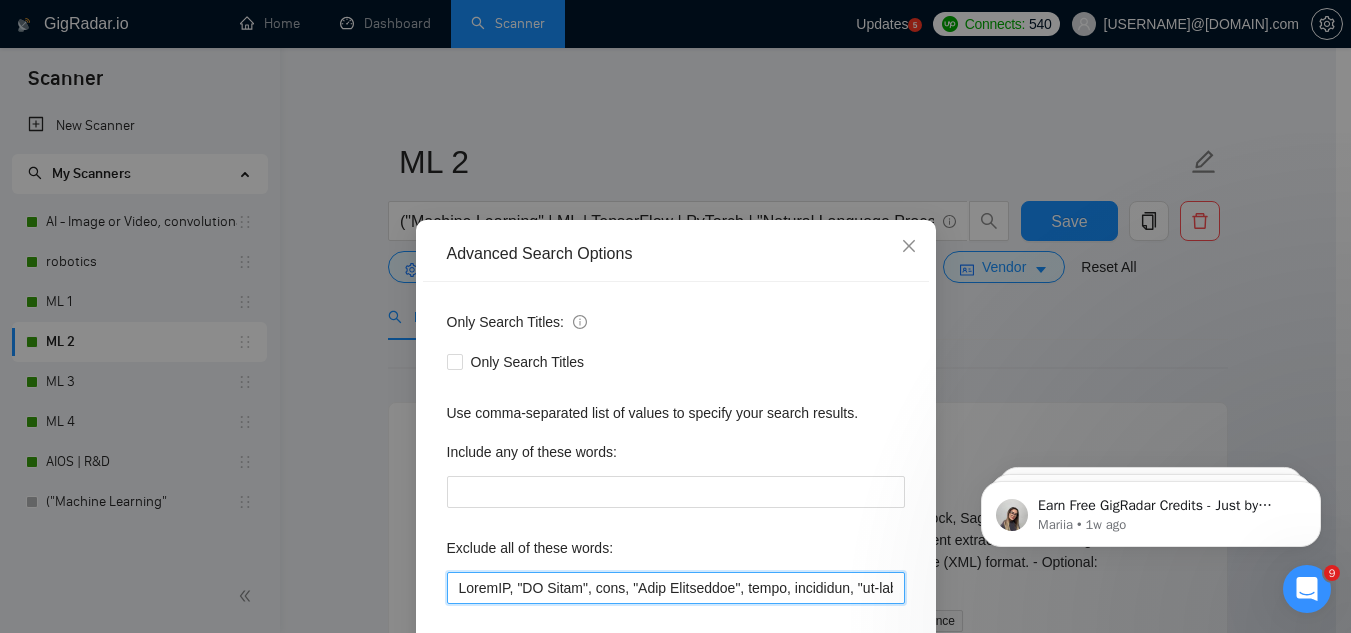 type on "ComfyUI, "AI Agent", bots, "Data Annotation", tutor, rendering, "co-founder", ChatGPT, "data scraper", "data scraping", crypto, make.com, stock, gambling, casino, GPT, sales, mentor, shopify, "AI bot", trade, trading, gaming, game, games, "ai bot", "chat bot", teaching, nsfw, "adult content",  "image generator", tutor, tutoring, "market place", prompt, "social media", "data annotator", "data entry", "Explicit content", javascript, crm, "Data Annotator", "Data Entry", "Web Developer", "Website Developer", JavaScript, cryptocurrency, blockchain, consultant, "Chrome Extension", "Chatbot Development", chatbots, "Video editor", Comission-based, Comission, Javacrypto, make.com, stock, gambling, casino, GPT, sales, mentor, shopify, "AI bot", bot, trade, trading, gaming, game, games, "ai bot", "chat bot", teaching, nsfw, "adult content",  "image generator", tutor, tutoring, "market place", prompt, "social media", "data annotator", "data entry", "Explicit content", javascript, crm, "prompt, "social media", "Explici..." 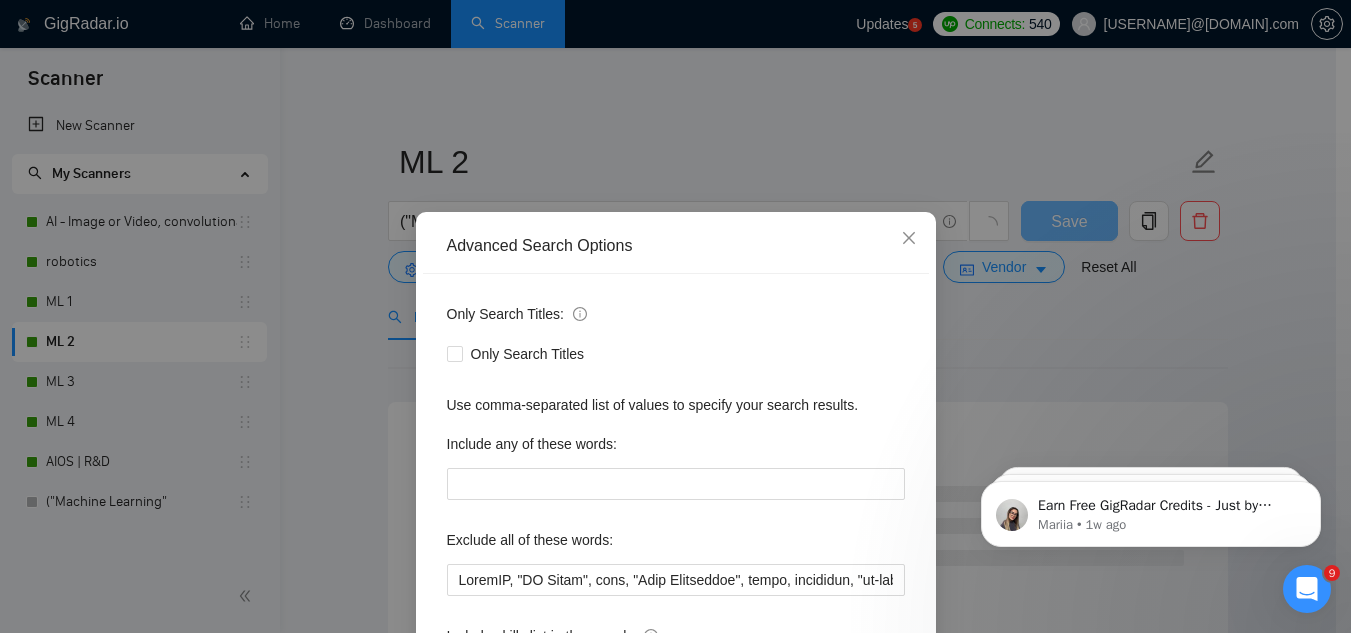 scroll, scrollTop: 153, scrollLeft: 0, axis: vertical 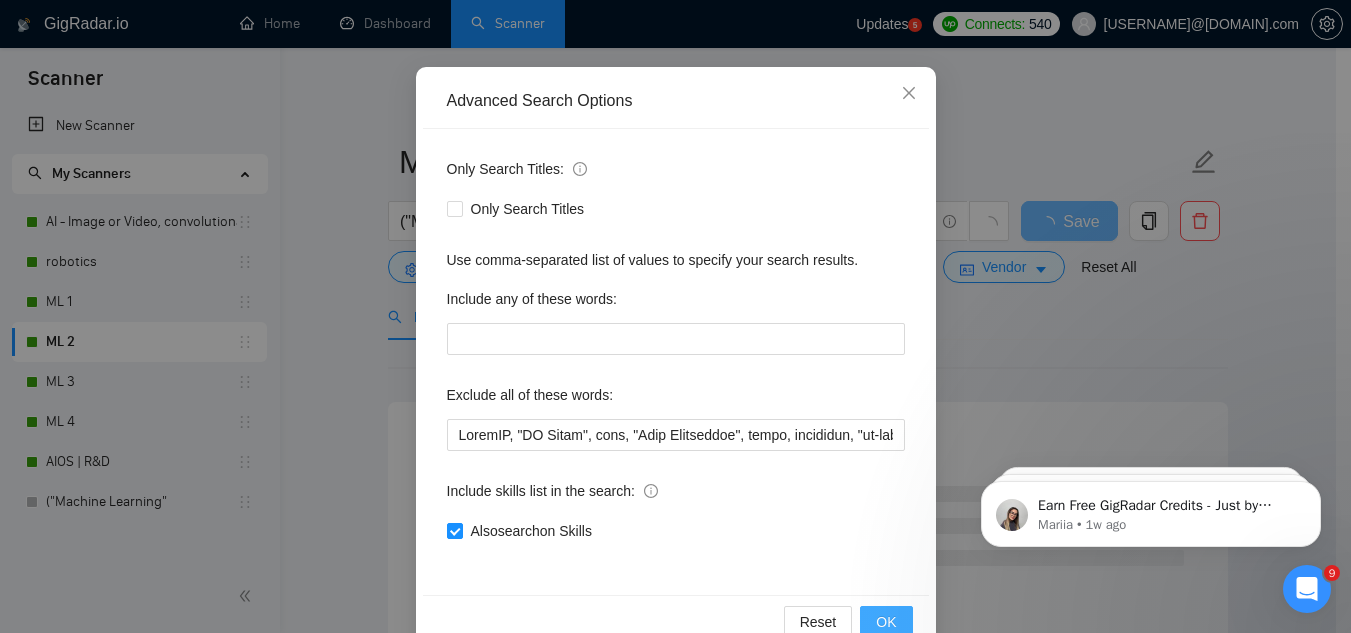 click on "OK" at bounding box center [886, 622] 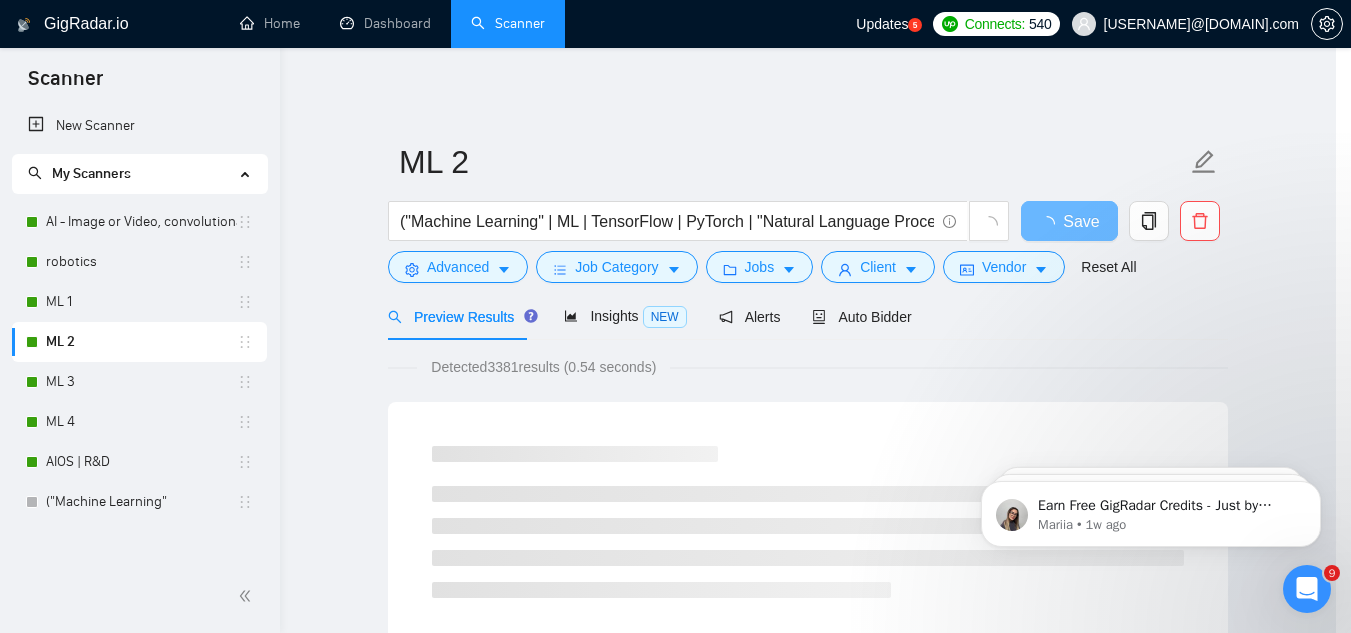 scroll, scrollTop: 99, scrollLeft: 0, axis: vertical 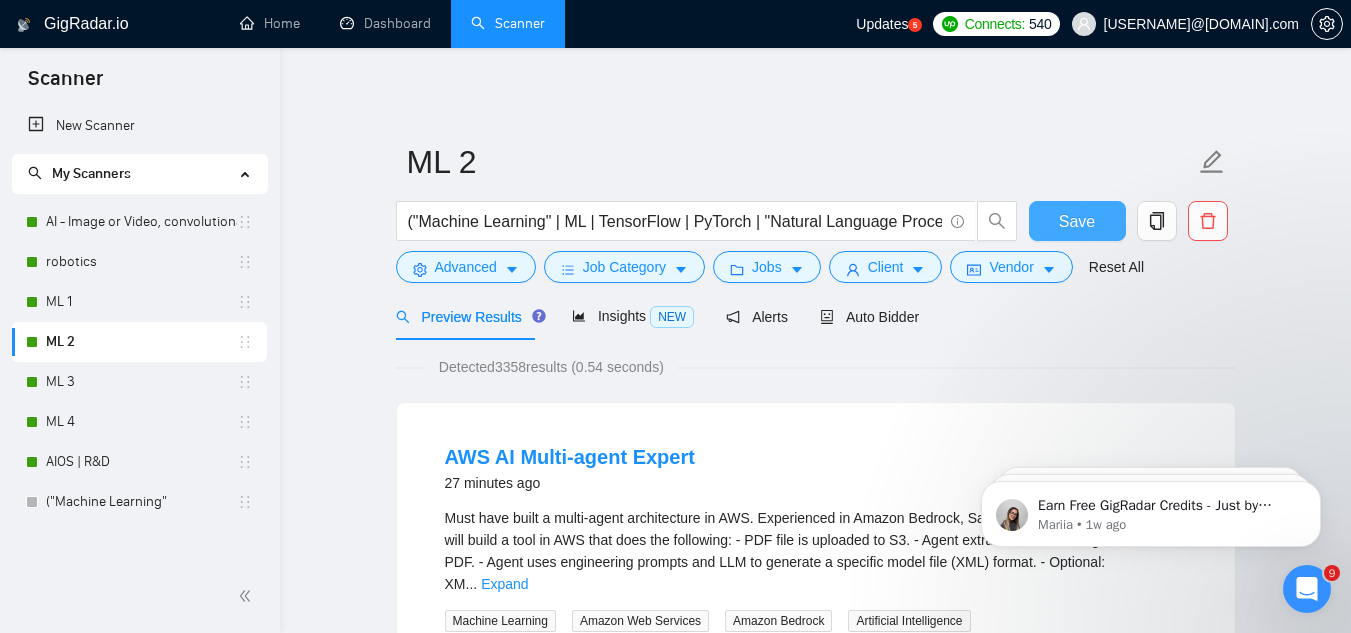 click on "Save" at bounding box center [1077, 221] 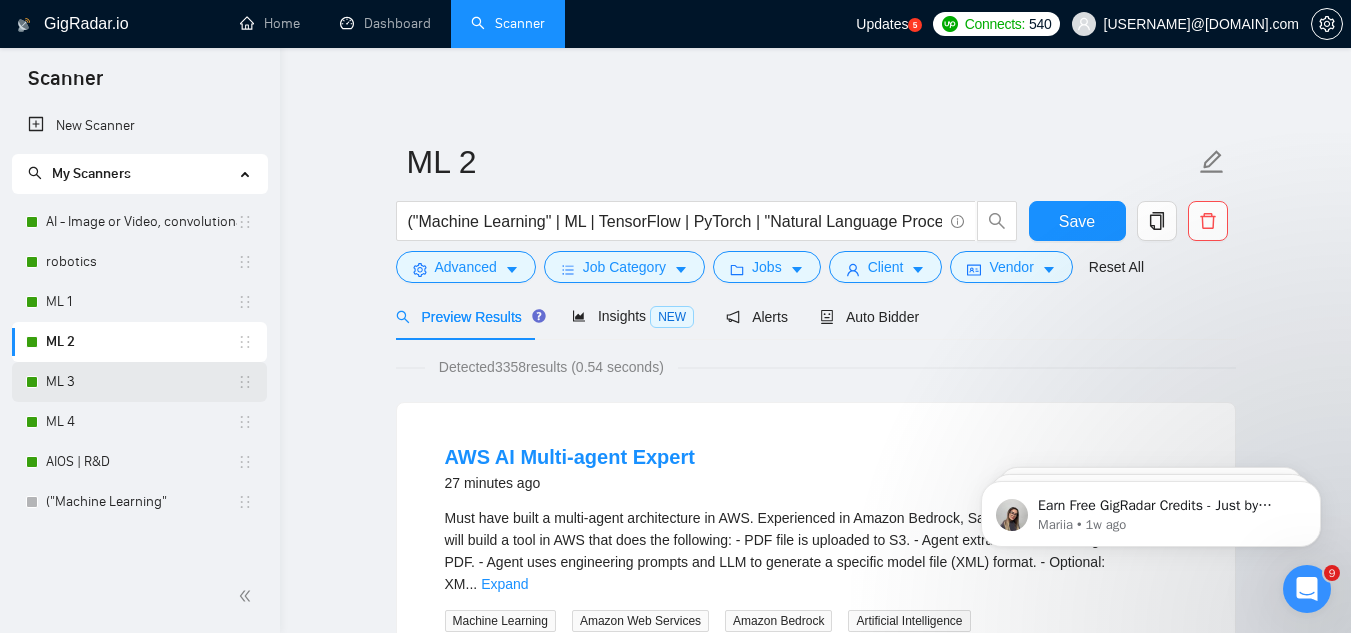 click on "ML 3" at bounding box center [141, 382] 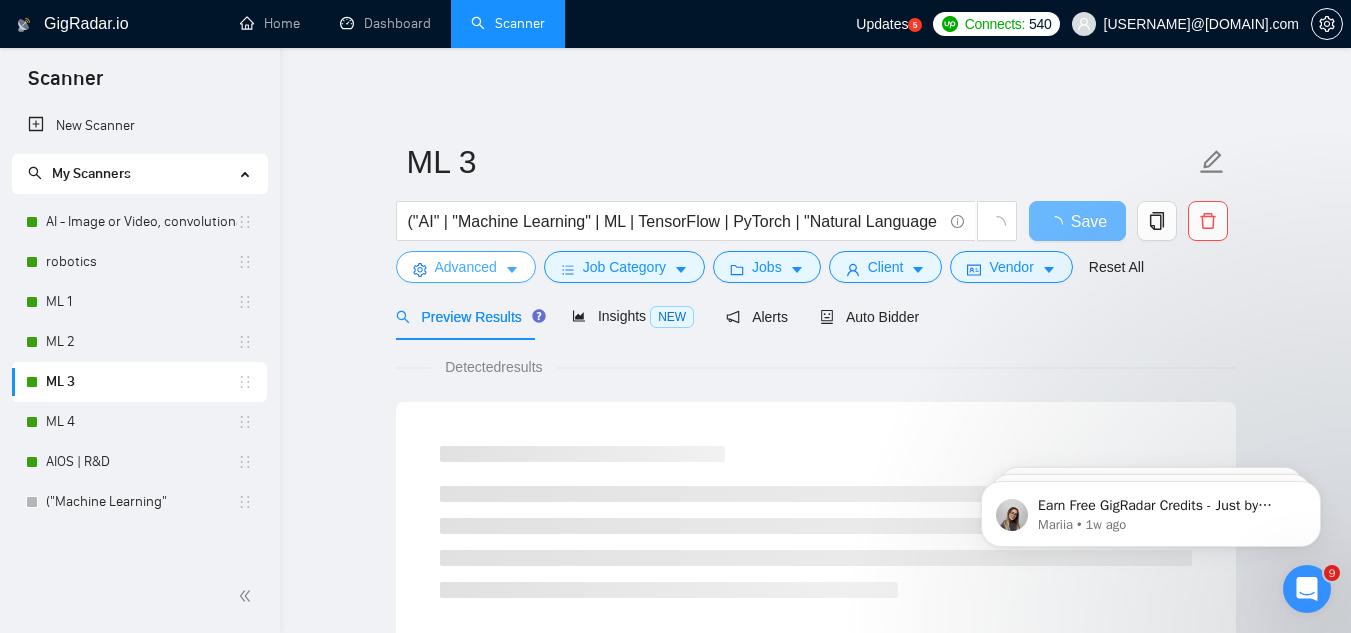 click on "Advanced" at bounding box center [466, 267] 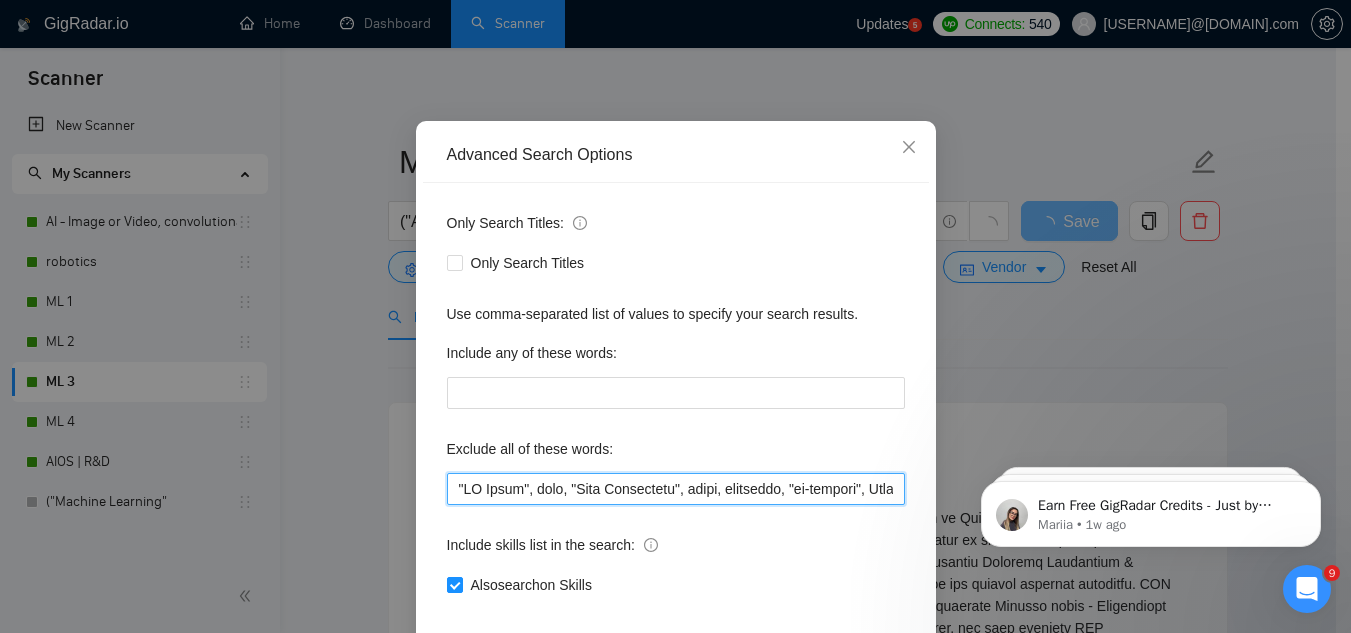click at bounding box center [676, 489] 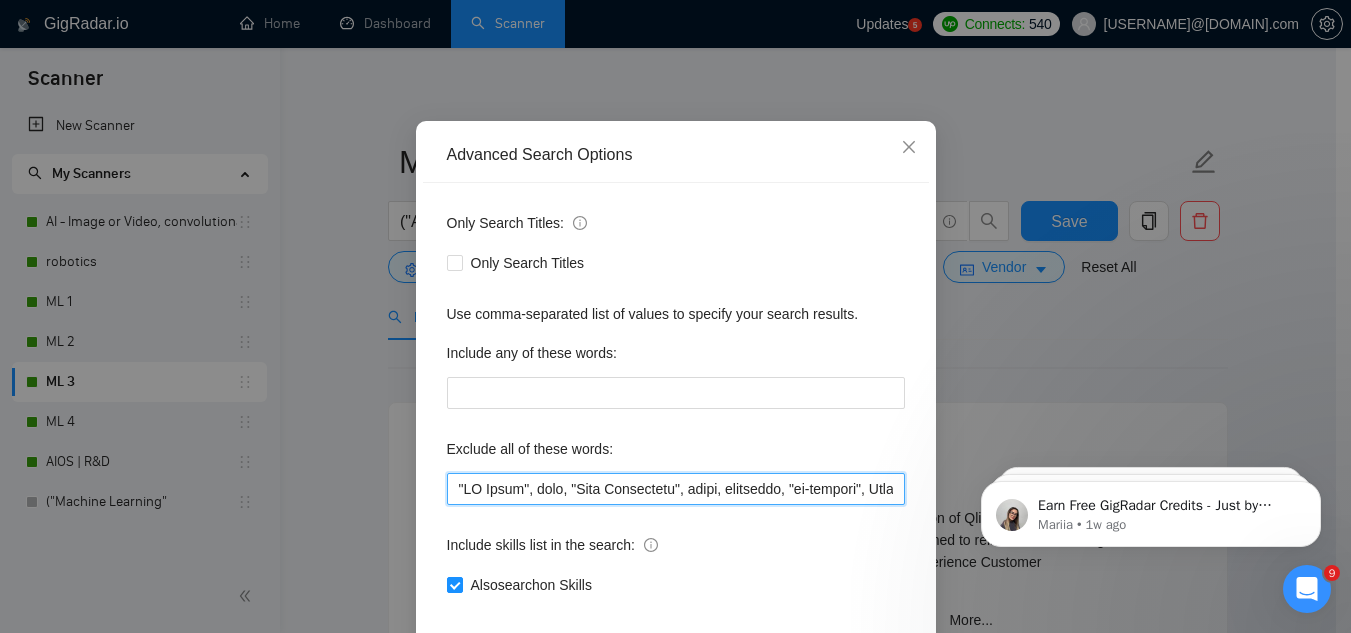 paste on "ComfyUI" 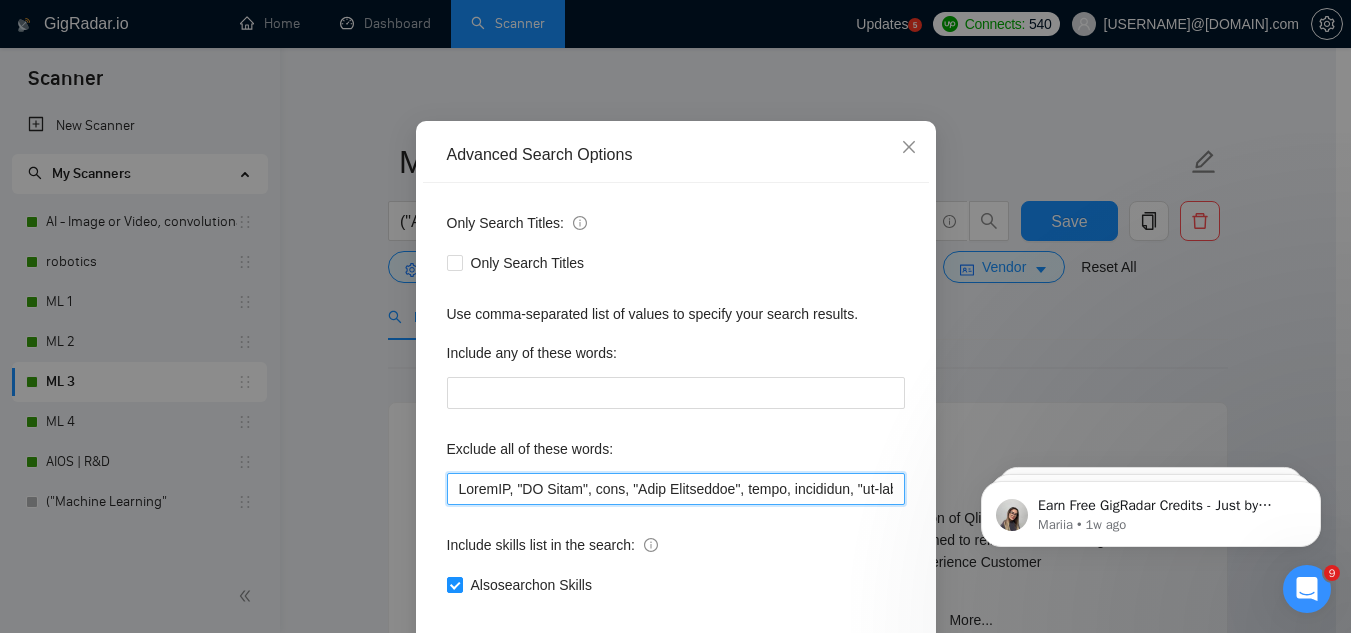 type on "ComfyUI, "AI Agent", bots, "Data Annotation", tutor, rendering, "co-founder", ChatGPT, "data scraper", "data scraping", crypto, make.com, stock, gambling, casino, GPT, sales, mentor, shopify, "AI bot", trade, trading, gaming, game, games, "ai bot", "chat bot", teaching, nsfw, "adult content",  "image generator", tutor, tutoring, "market place", prompt, "social media", "data annotator", "data entry", "Explicit content", javascript, crm, "Data Annotator", "Data Entry", "Web Developer", "Website Developer", JavaScript, cryptocurrency, blockchain, consultant, "Chrome Extension", "Chatbot Development", chatbots, "Video editor", Comission-based, Comission, Javacrypto, make.com, stock, gambling, casino, GPT, sales, mentor, shopify, "AI bot", bot, trade, trading, gaming, game, games, "ai bot", "chat bot", teaching, nsfw, "adult content",  "image generator", tutor, tutoring, "market place", prompt, "social media", "data annotator", "data entry", "Explicit content", javascript, crm, "prompt, "social media", "Explicit..." 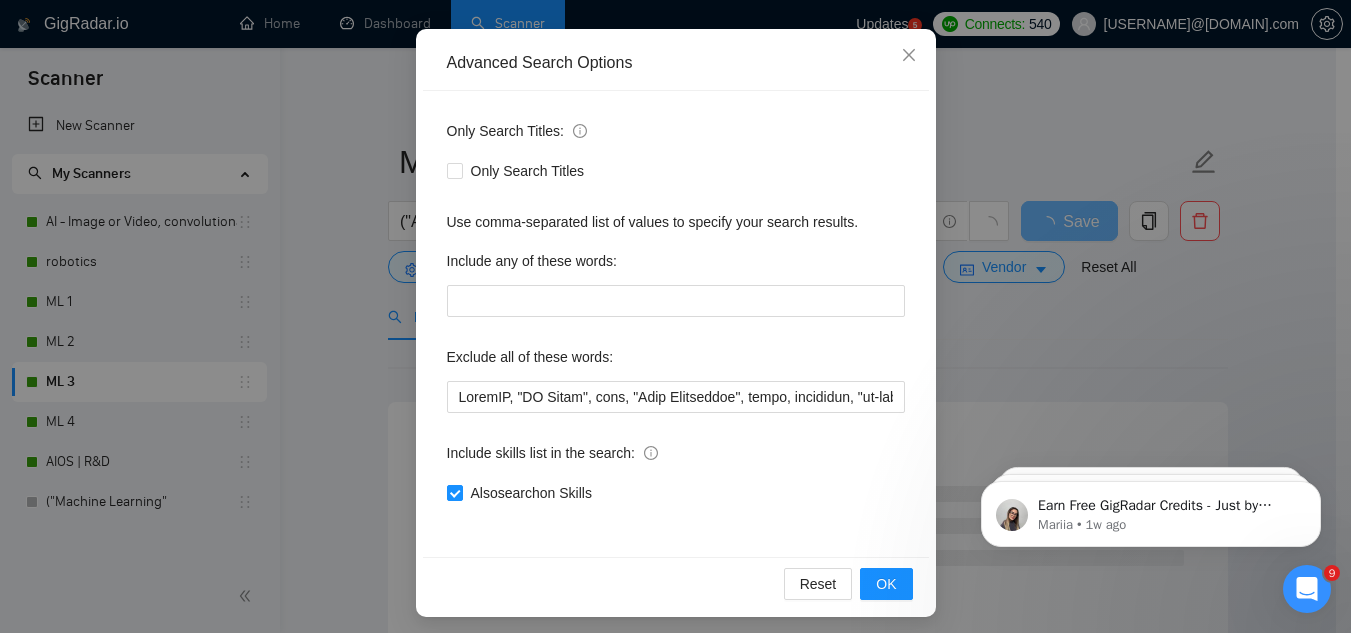 scroll, scrollTop: 193, scrollLeft: 0, axis: vertical 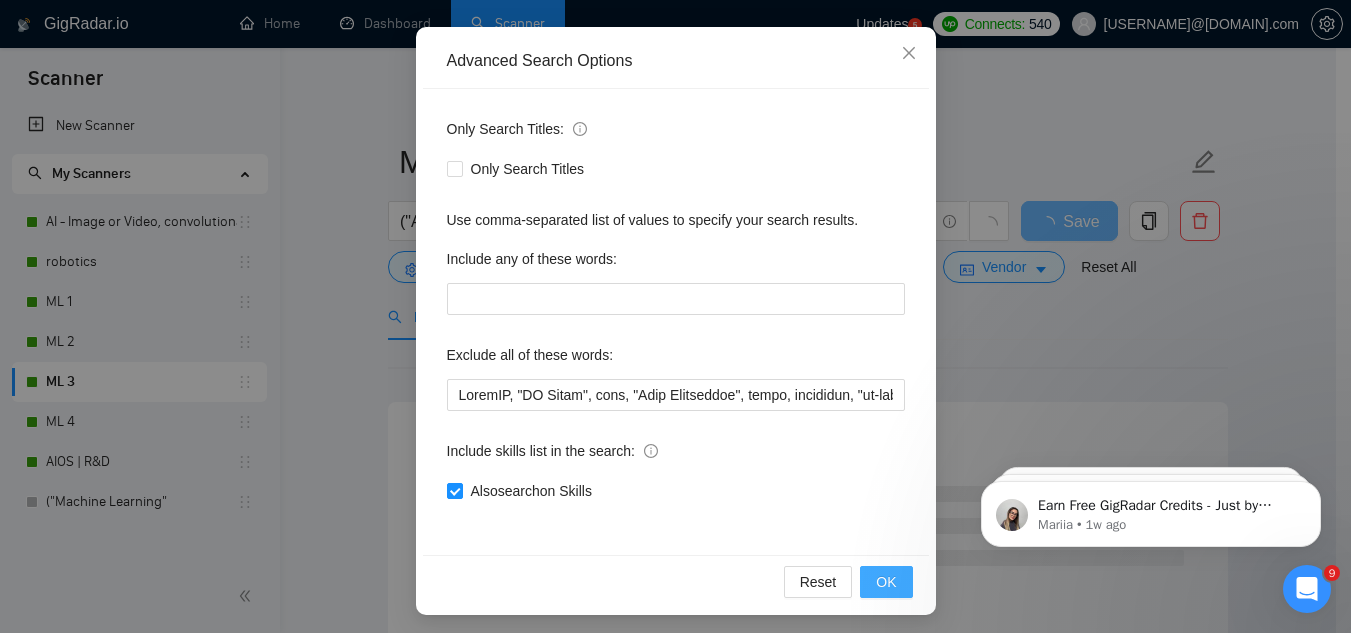 click on "OK" at bounding box center [886, 582] 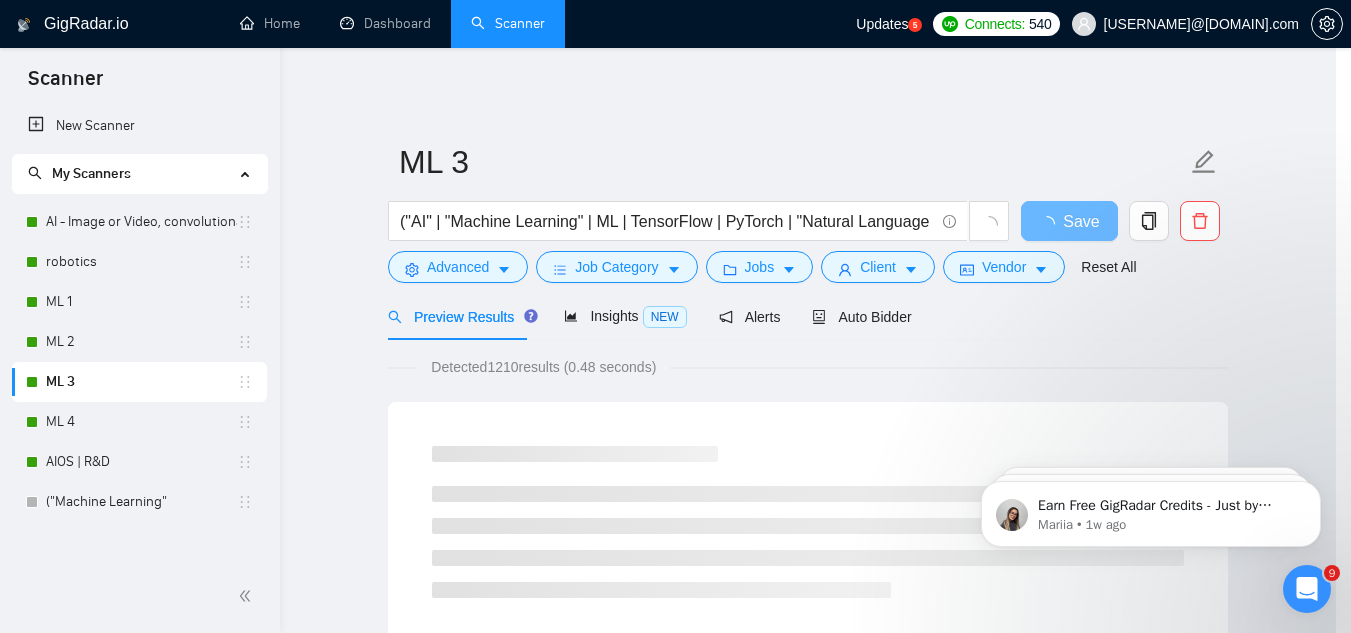 scroll, scrollTop: 99, scrollLeft: 0, axis: vertical 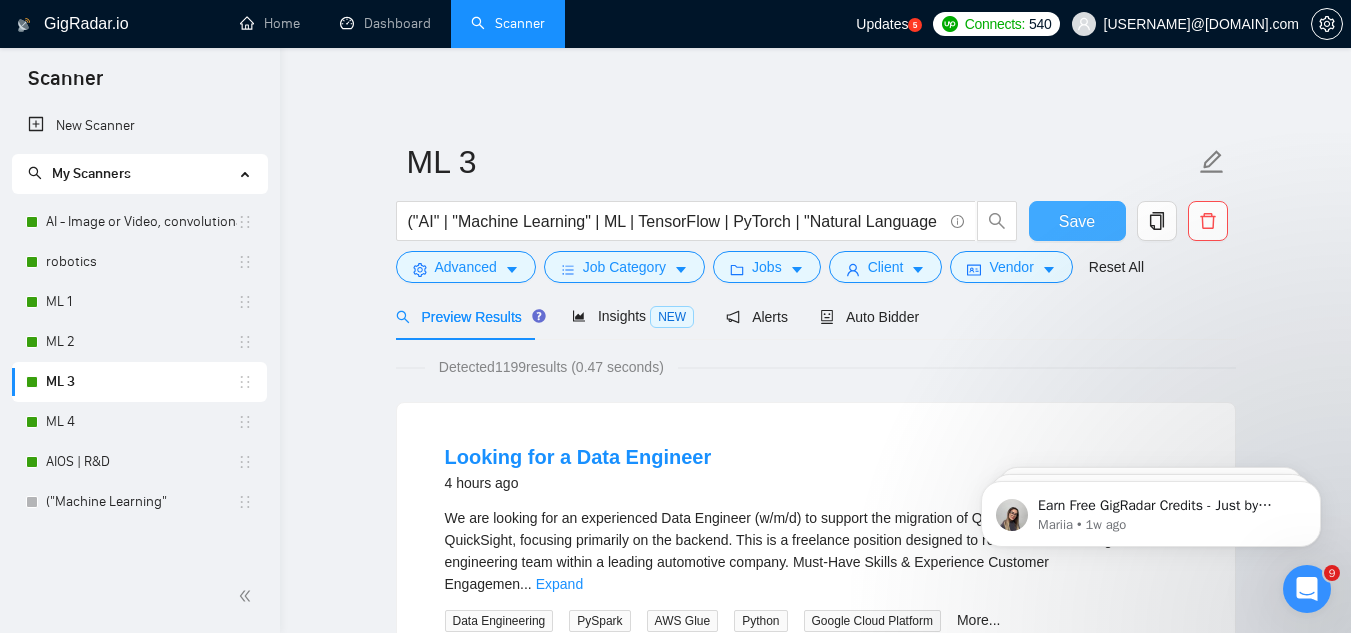 click on "Save" at bounding box center [1077, 221] 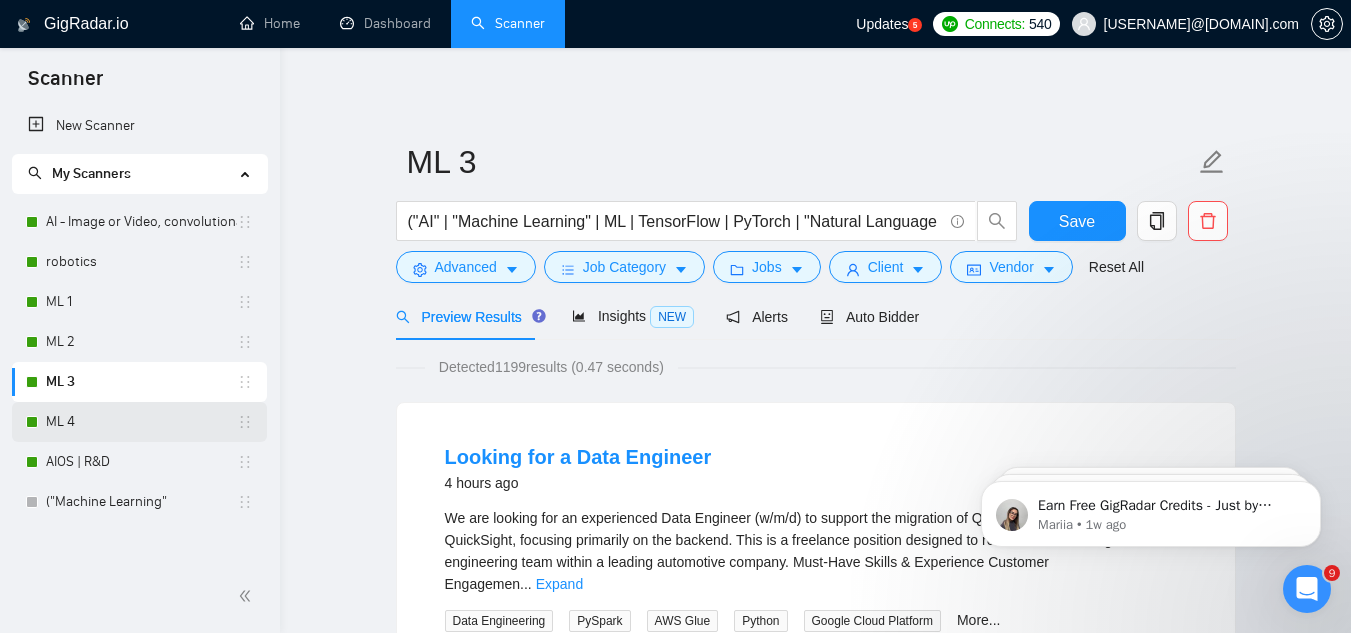 click on "ML 4" at bounding box center (141, 422) 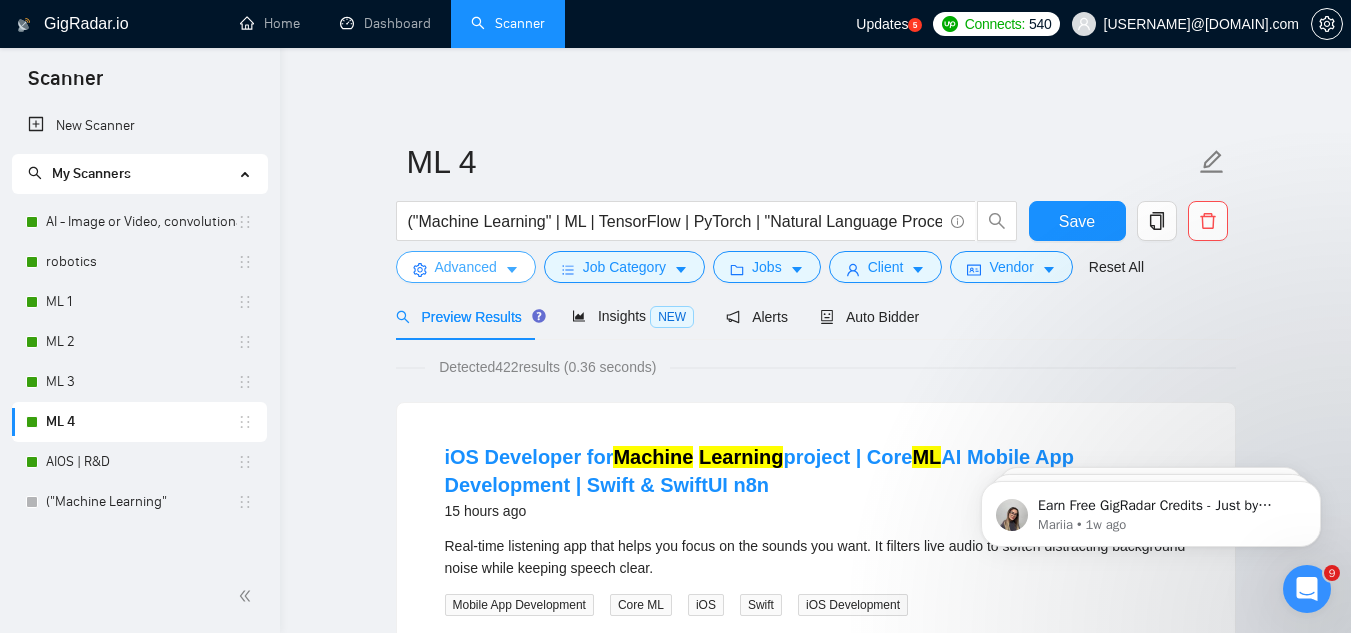 click on "Advanced" at bounding box center [466, 267] 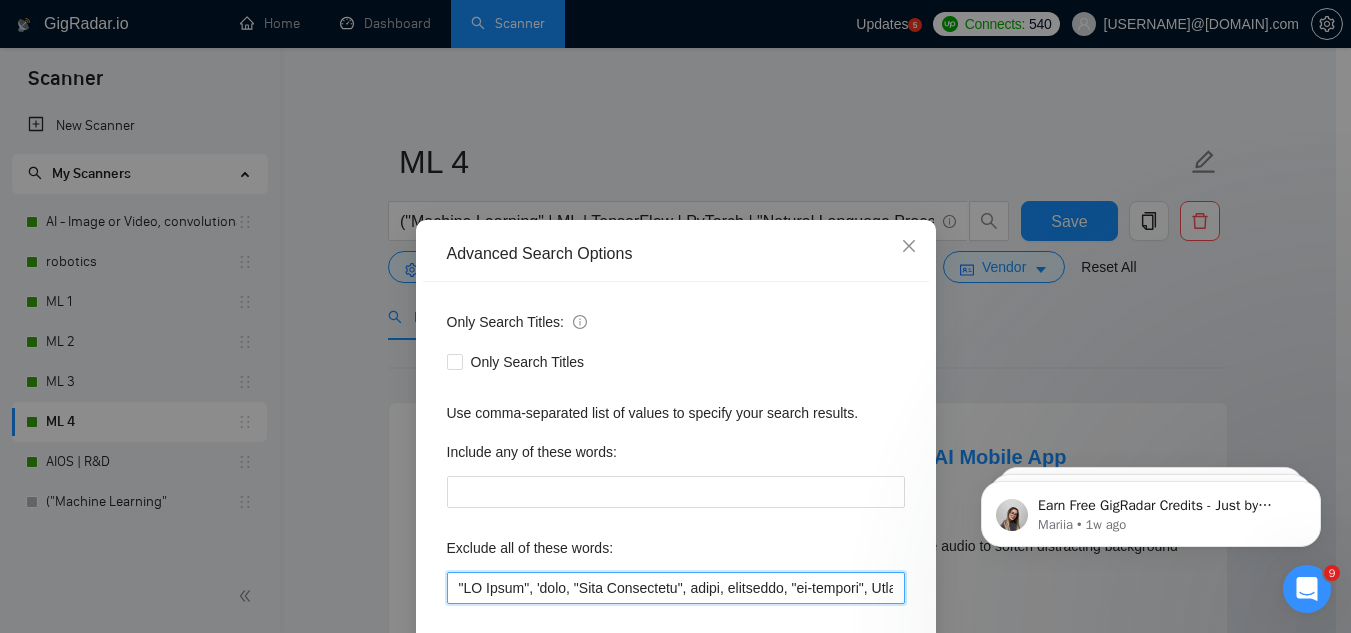 click at bounding box center [676, 588] 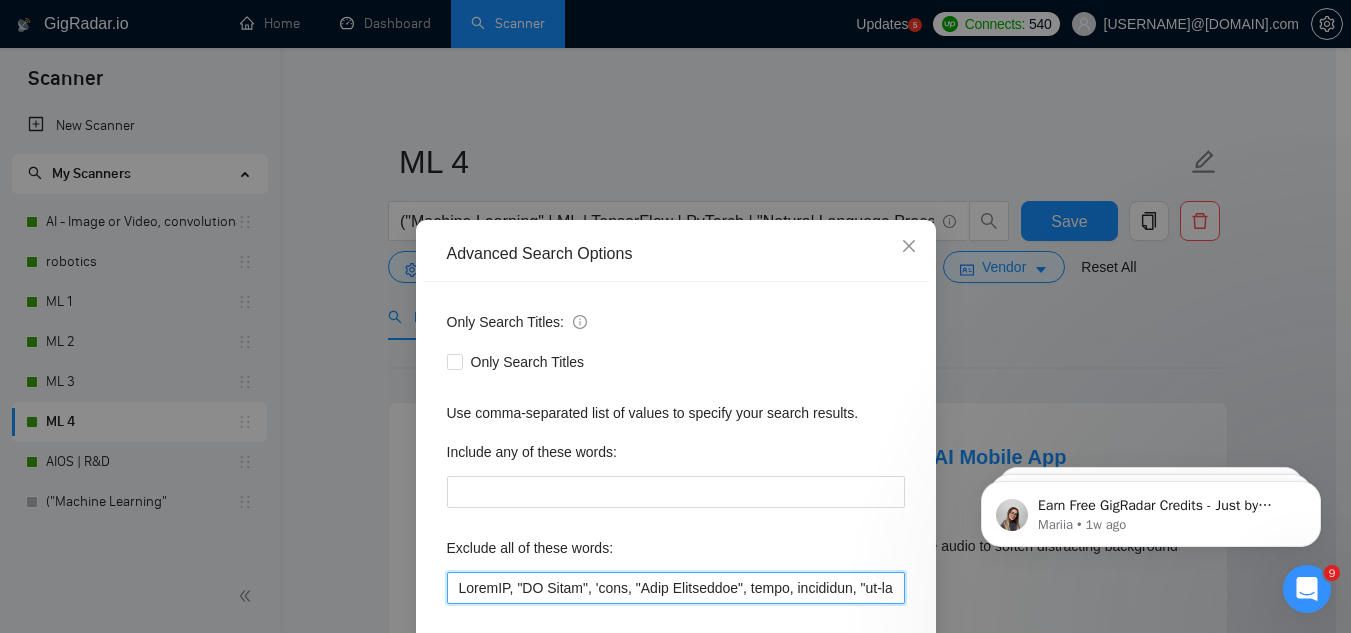 type on "ComfyUI, "AI Agent", 'bots, "Data Annotation", tutor, rendering, "co-founder", ChatGPT, "data scraper", "data scraping", crypto, make.com, stock, gambling, casino, GPT, sales, mentor, shopify, "AI bot", trade, trading, gaming, game, games, "ai bot", "chat bot", teaching, nsfw, "adult content",  "image generator", tutor, tutoring, "market place", prompt, "social media", "data annotator", "data entry", "Explicit content", javascript, crm, "Data Annotator", "Data Entry", "Web Developer", "Website Developer", JavaScript, cryptocurrency, blockchain, consultant, "Chrome Extension", "Chatbot Development", chatbots, "Video editor", Comission-based, Comission, Javacrypto, make.com, stock, gambling, casino, GPT, sales, mentor, shopify, "AI bot", bot, trade, trading, gaming, game, games, "ai bot", "chat bot", teaching, nsfw, "adult content",  "image generator", tutor, tutoring, "market place", prompt, "social media", "data annotator", "data entry", "Explicit content", javascript, crm, prompt, "social media", "Explici..." 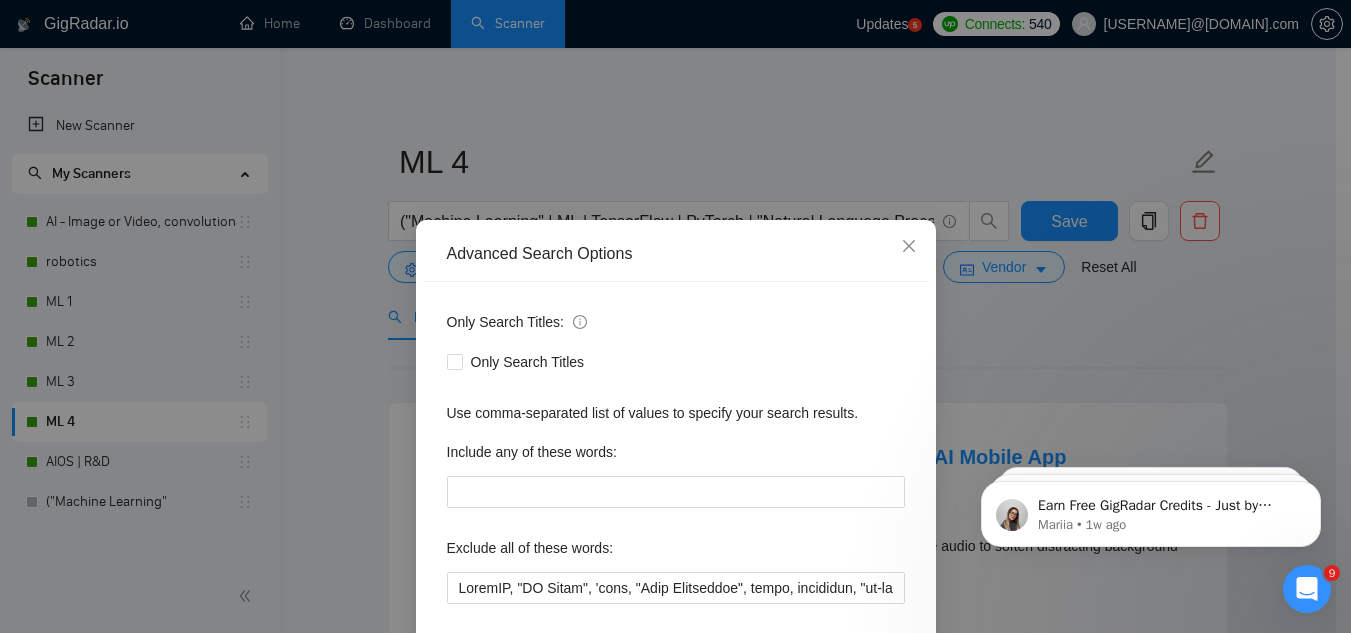drag, startPoint x: 1335, startPoint y: 631, endPoint x: 1344, endPoint y: 489, distance: 142.28493 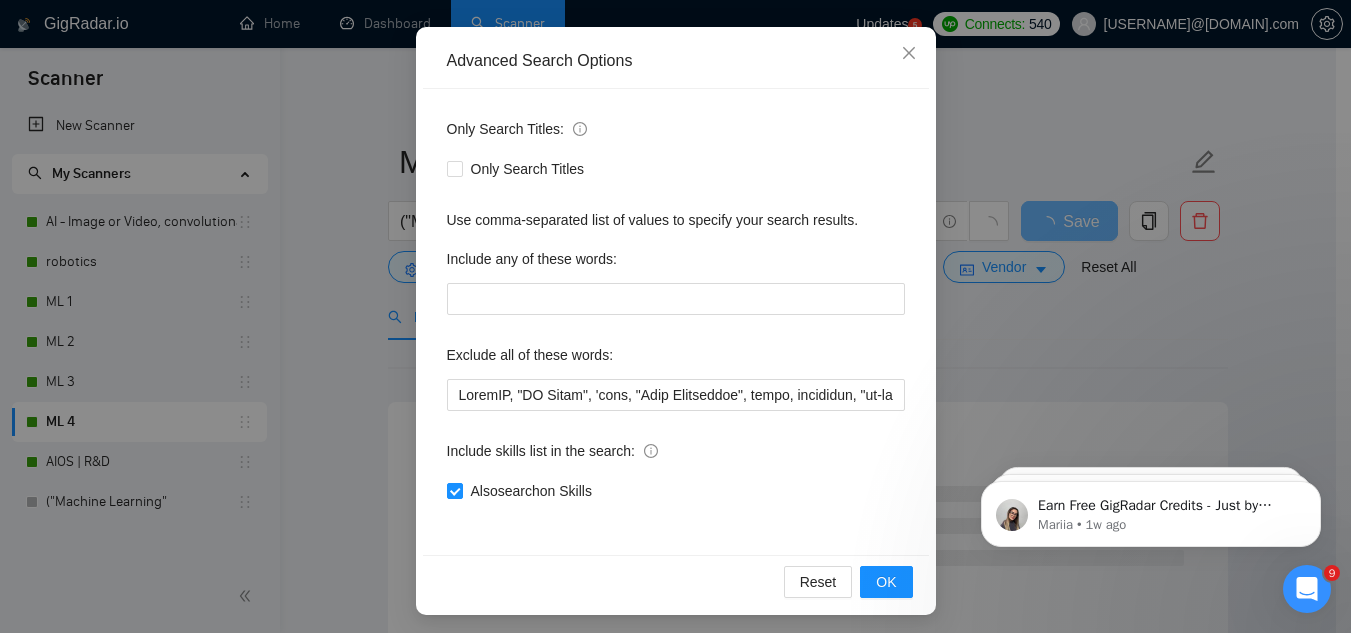 scroll, scrollTop: 195, scrollLeft: 0, axis: vertical 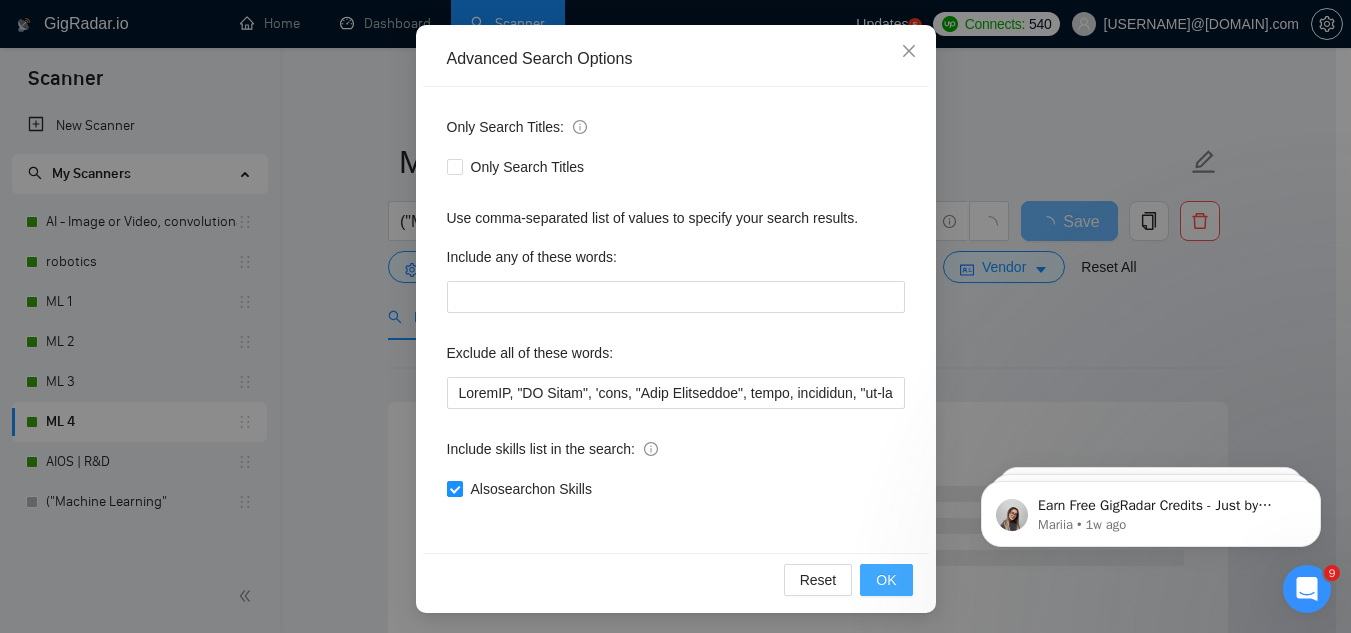 click on "OK" at bounding box center [886, 580] 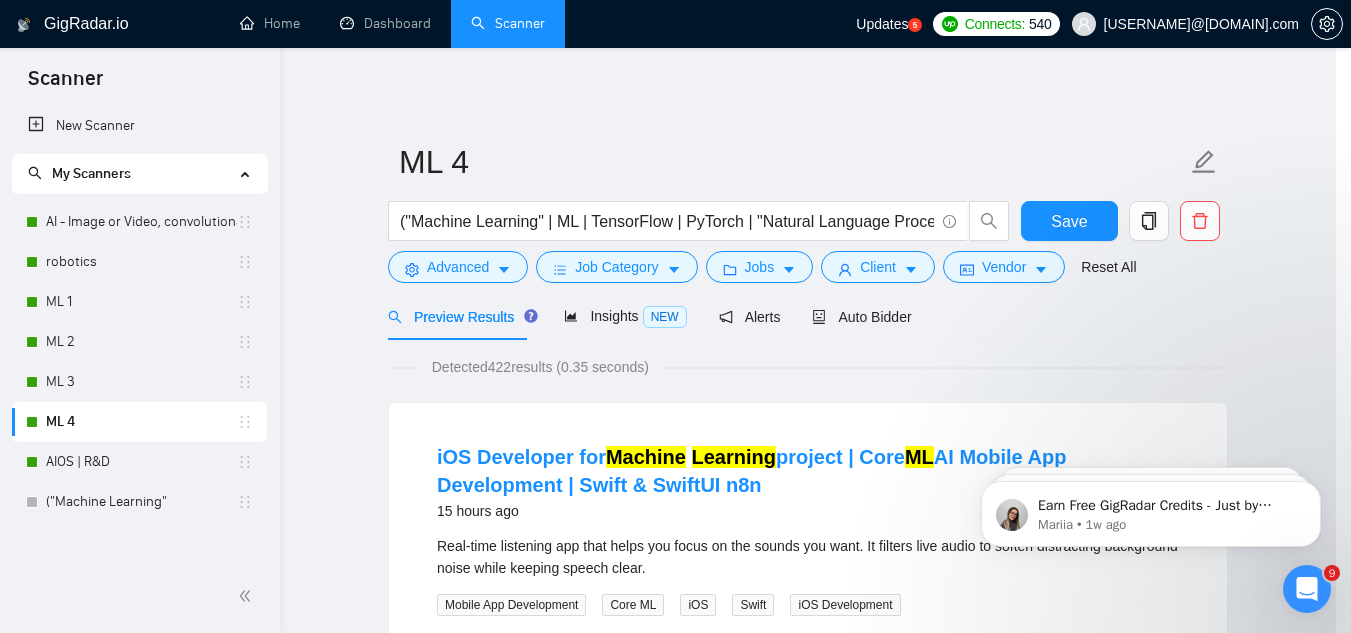 scroll, scrollTop: 99, scrollLeft: 0, axis: vertical 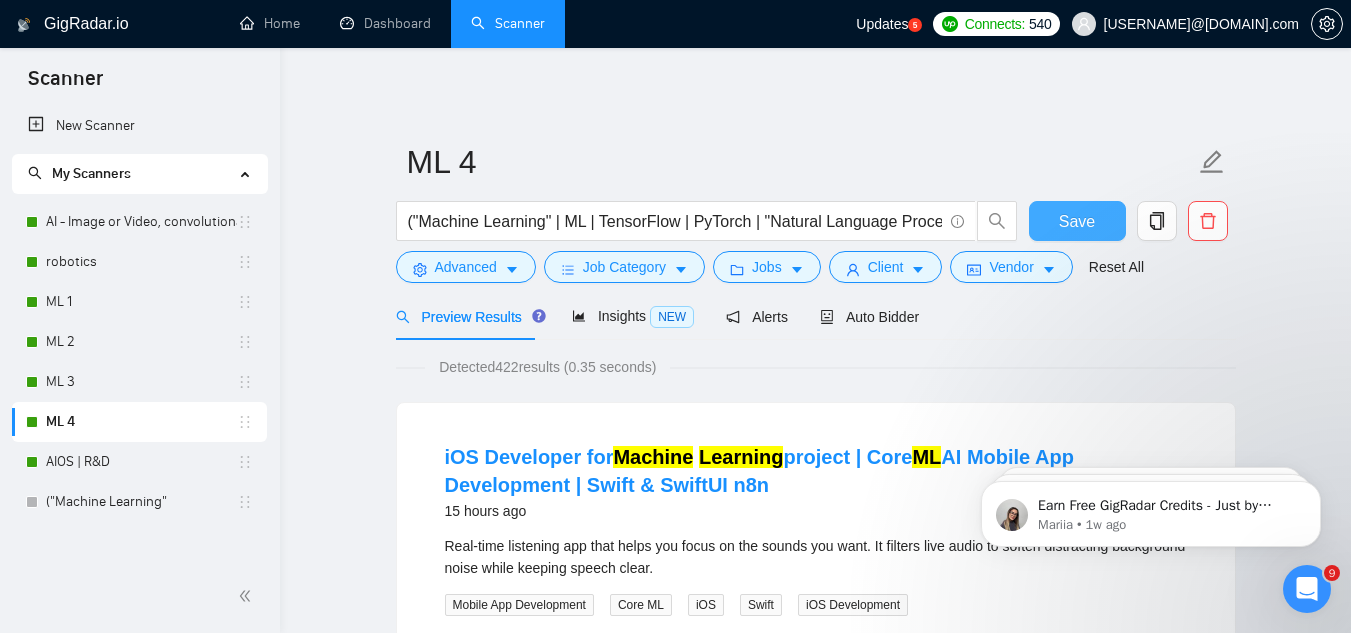 click on "Save" at bounding box center (1077, 221) 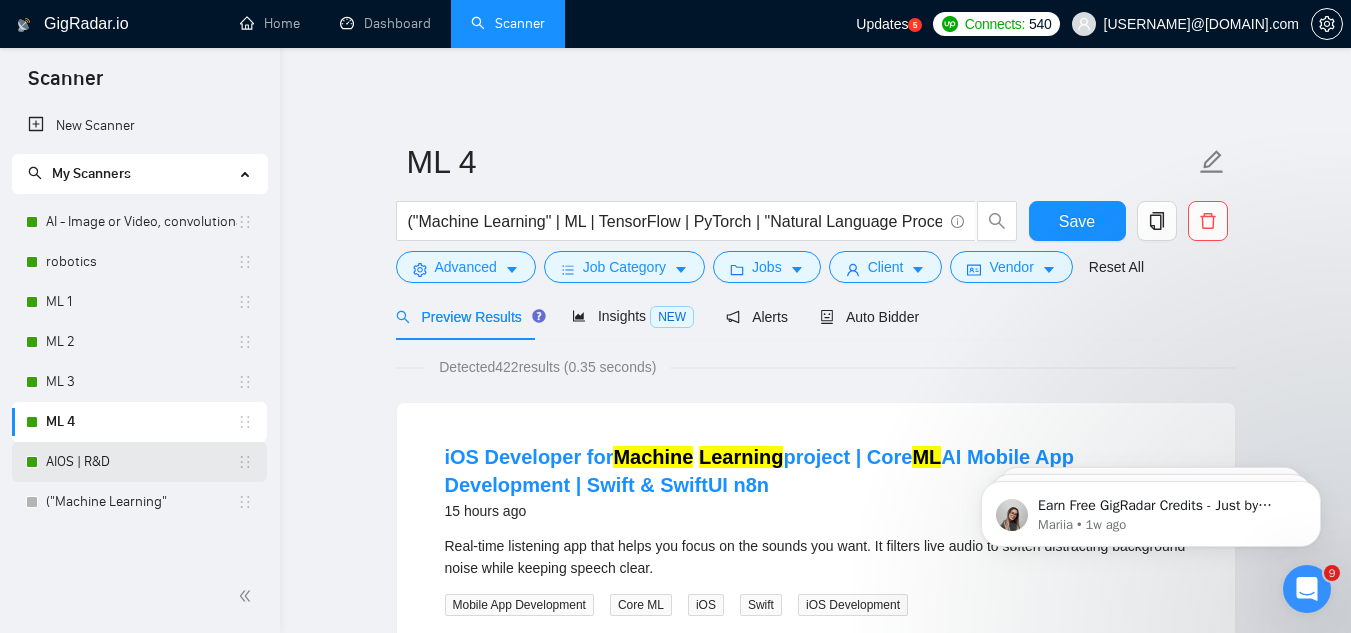 click on "AIOS | R&D" at bounding box center [141, 462] 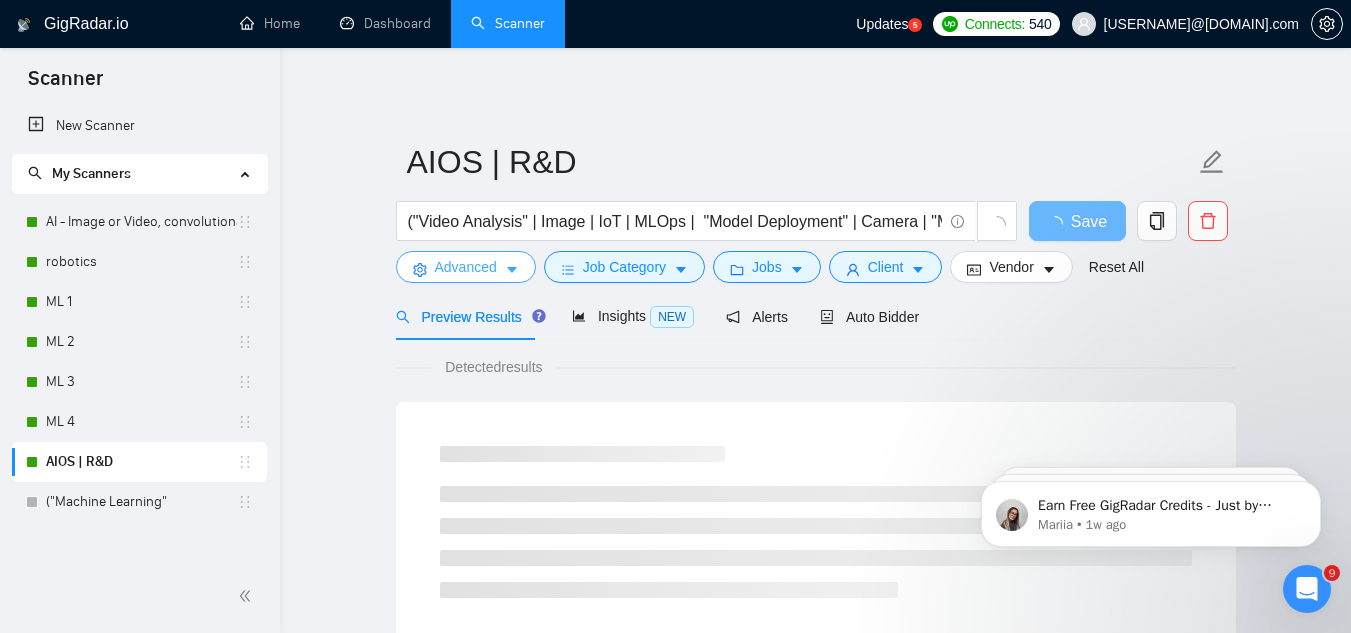 click on "Advanced" at bounding box center [466, 267] 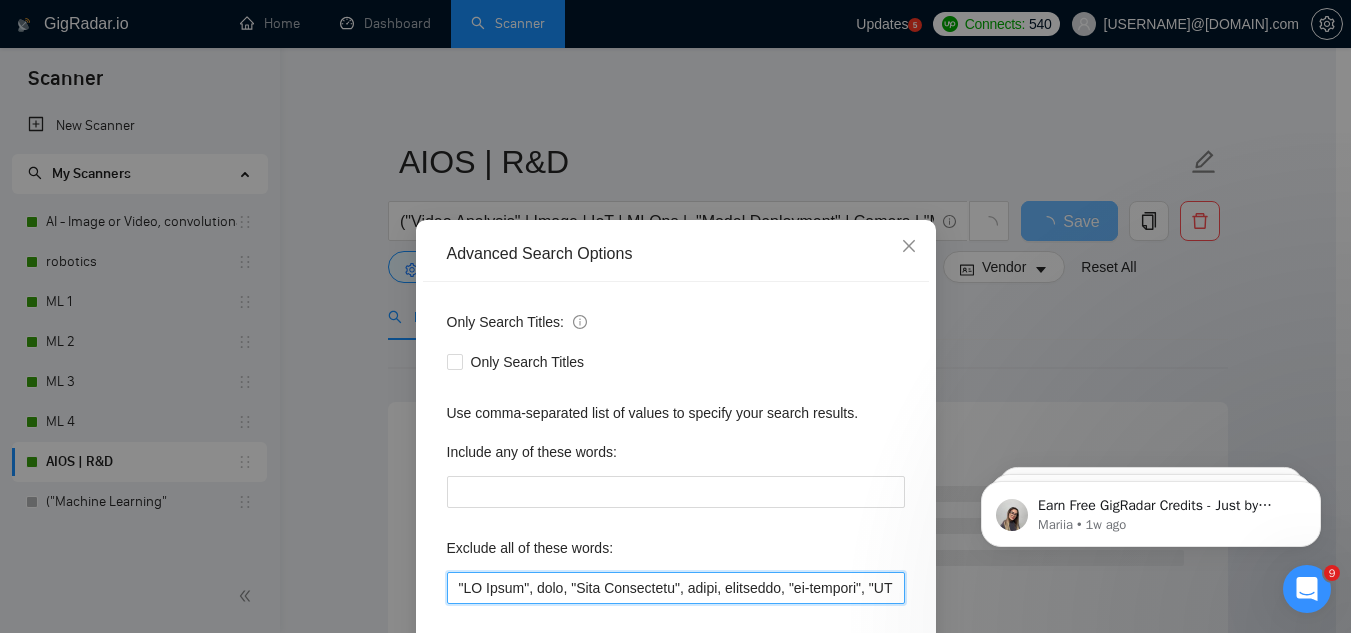 click at bounding box center (676, 588) 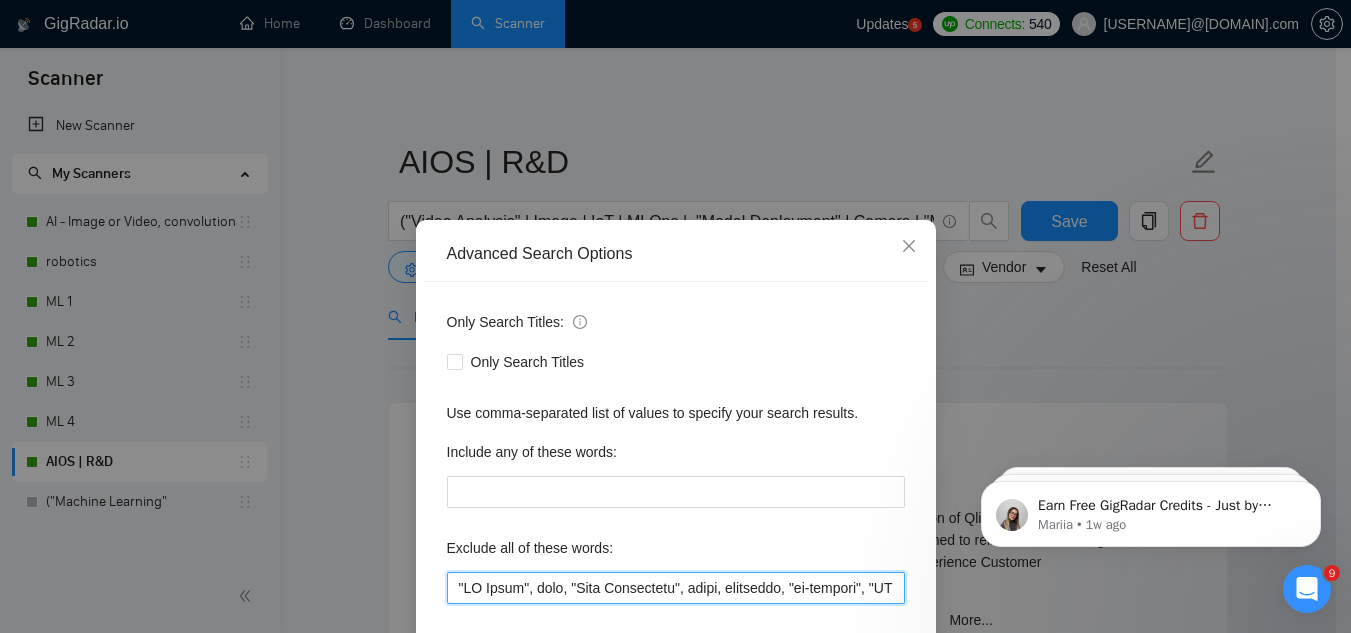 paste on "ComfyUI" 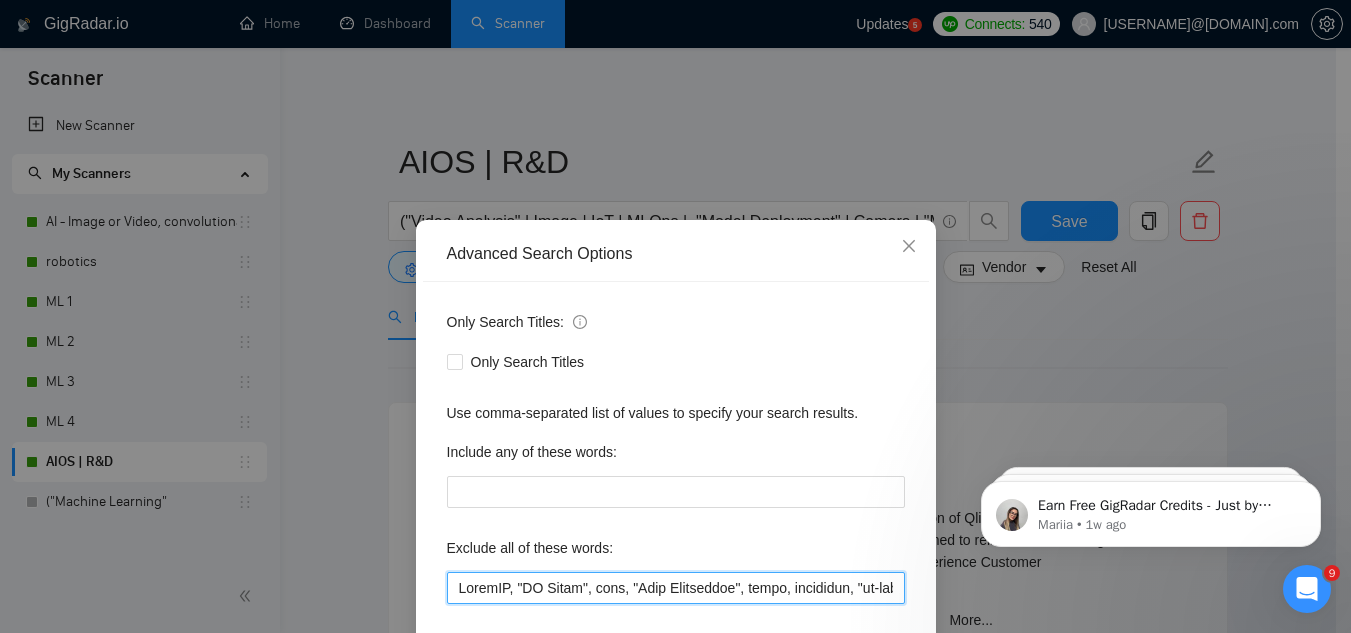 type on "ComfyUI, "AI Agent", bots, "Data Annotation", tutor, rendering, "co-founder", "AI Generated Content", "AI Content Generator", ChatGPT, "data scraper", "data scraping", crypto, make.com, stock, gambling, casino, GPT, sales, mentor, shopify, "AI bot", trade, trading, gaming, game, games, "ai bot", "chat bot", teaching, nsfw, "adult content",  "image generator", tutor, tutoring, "market place", prompt, "social media", "data annotator", "data entry", "Explicit content", javascript, crm, "Data Annotator", "Data Entry", "Web Developer", "Website Developer", JavaScript, cryptocurrency, blockchain, consultant, "Chrome Extension", "Chatbot Development", chatbots, "Video editor", Comission-based, Comission, Javacrypto, make.com, stock, gambling, casino, "Interior Design", GPT, sales, mentor, shopify, "AI bot", bot, trade, trading, "AI assistent", gaming, game, games, "ai bot", "chat bot", teaching, nsfw, "adult content",  "image generator", tutor, tutoring, "market place",  Recruitment, "korean language", "chinese l..." 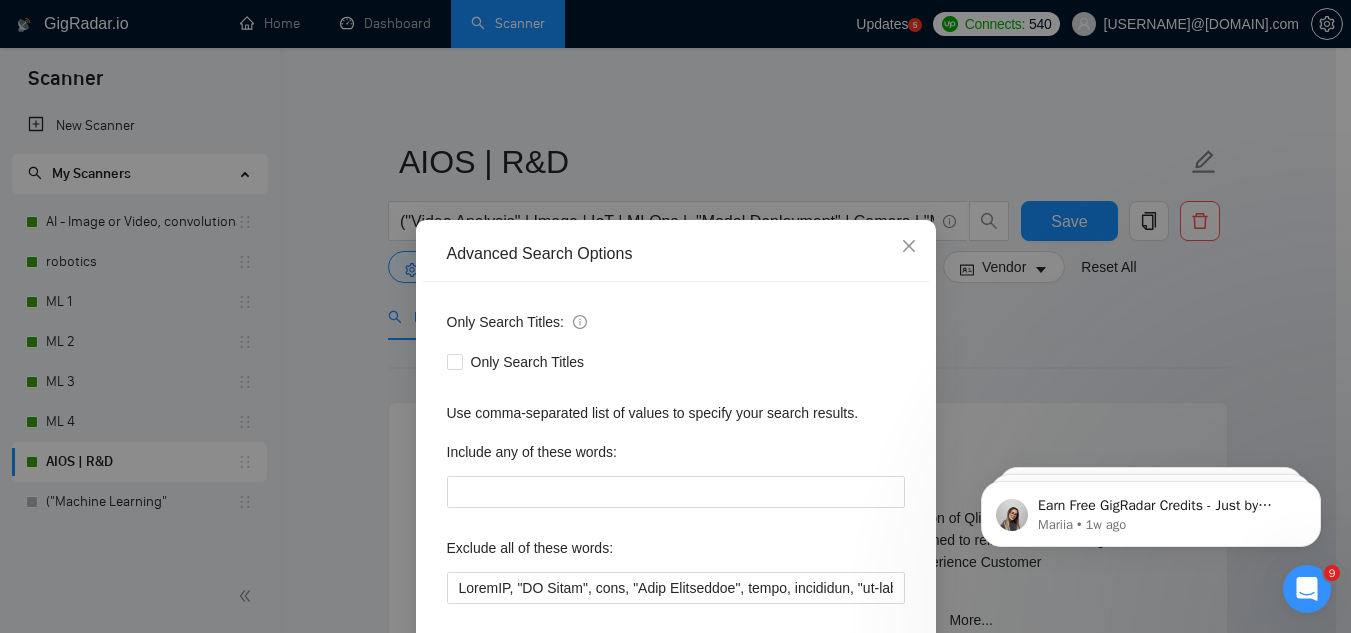 scroll, scrollTop: 193, scrollLeft: 0, axis: vertical 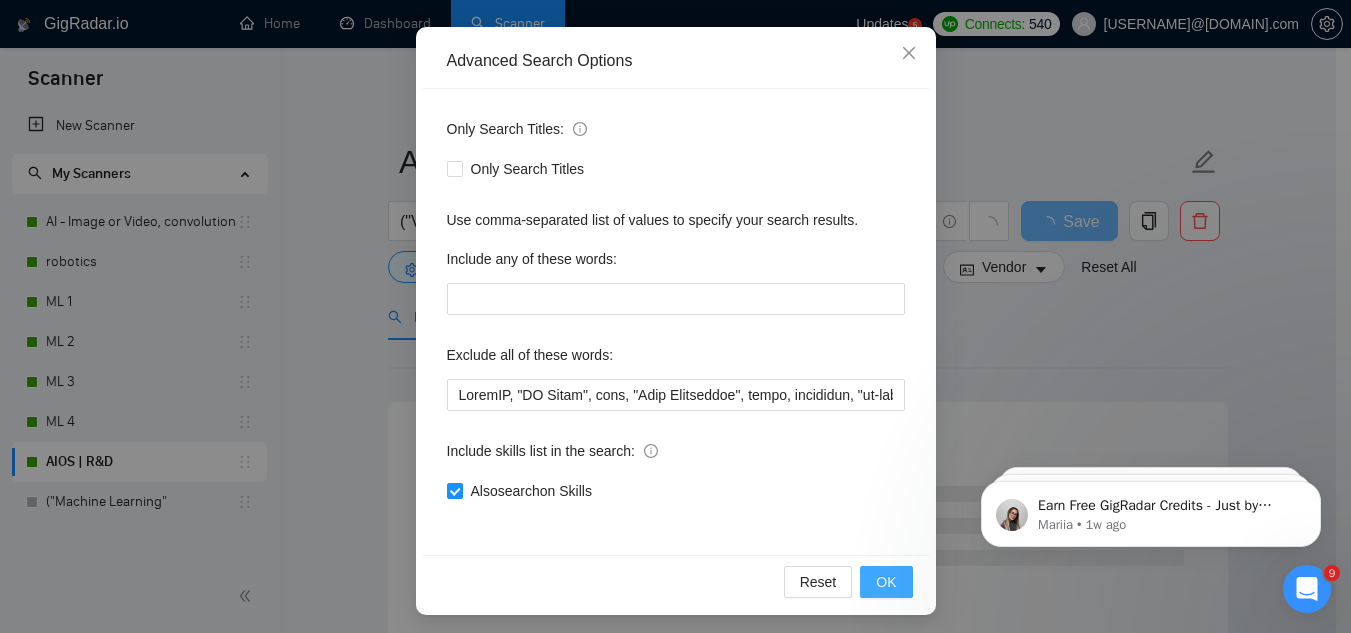 click on "OK" at bounding box center (886, 582) 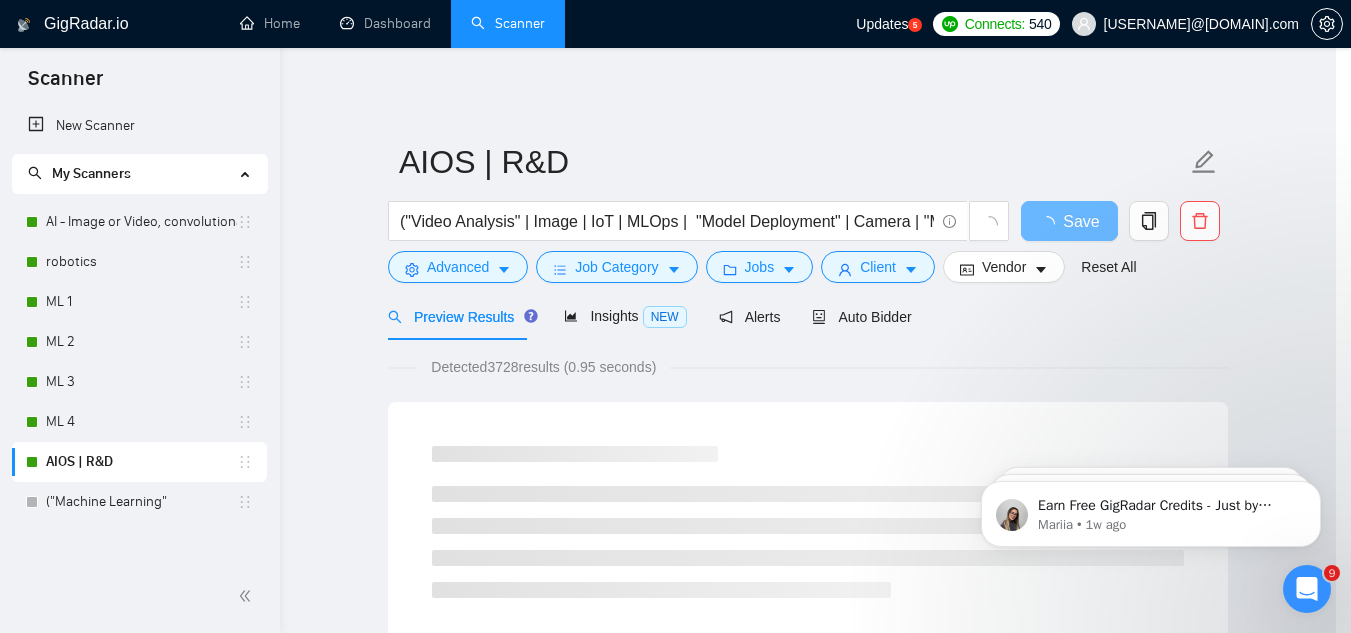scroll, scrollTop: 99, scrollLeft: 0, axis: vertical 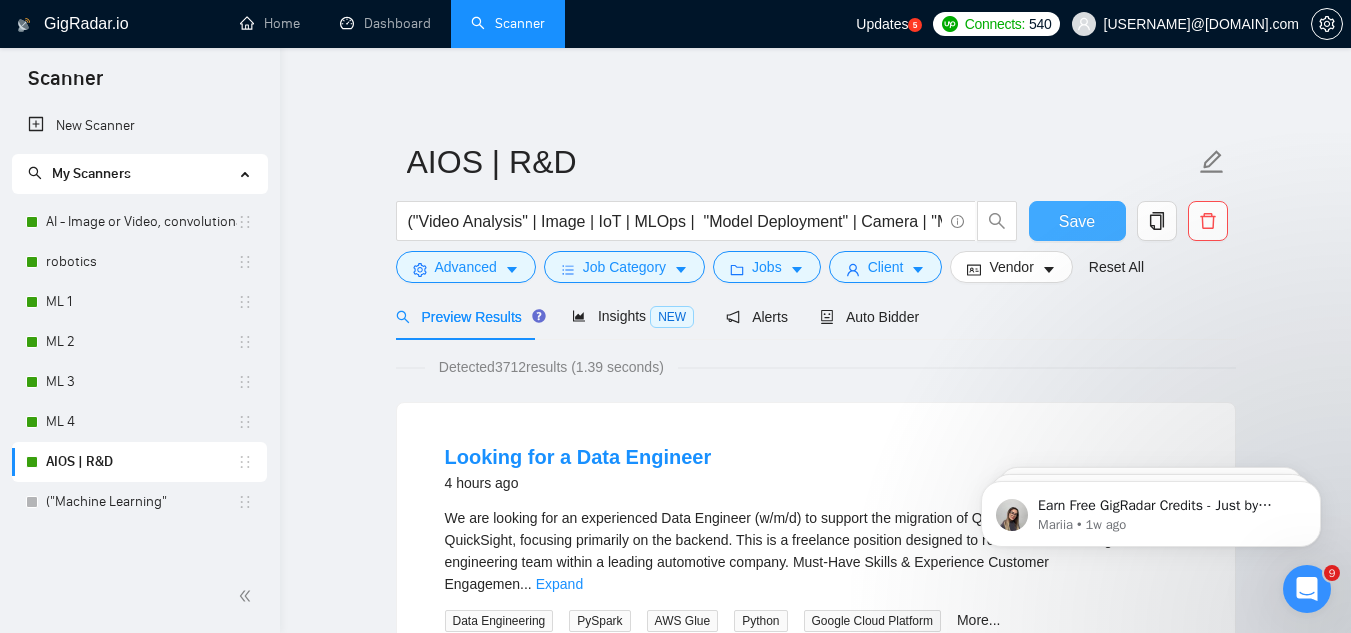click on "Save" at bounding box center (1077, 221) 